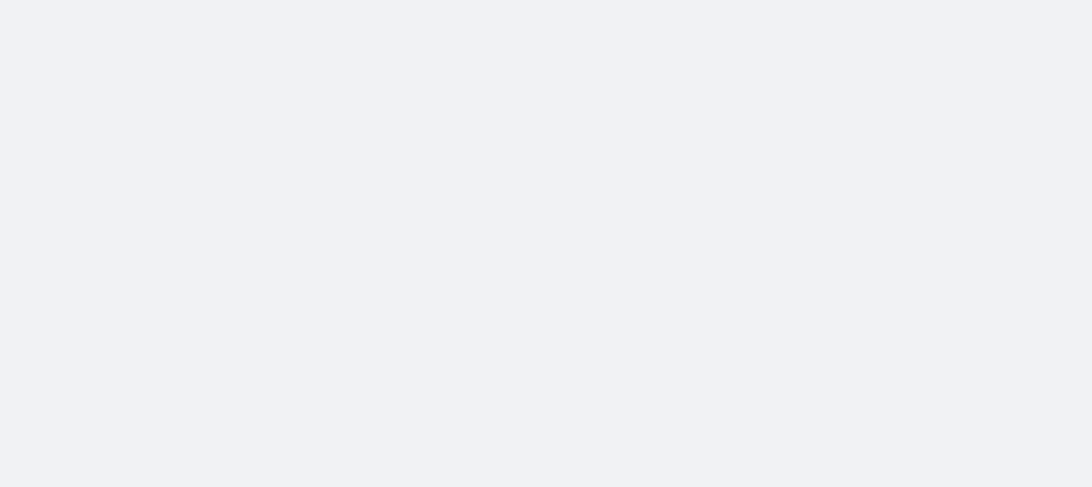 scroll, scrollTop: 0, scrollLeft: 0, axis: both 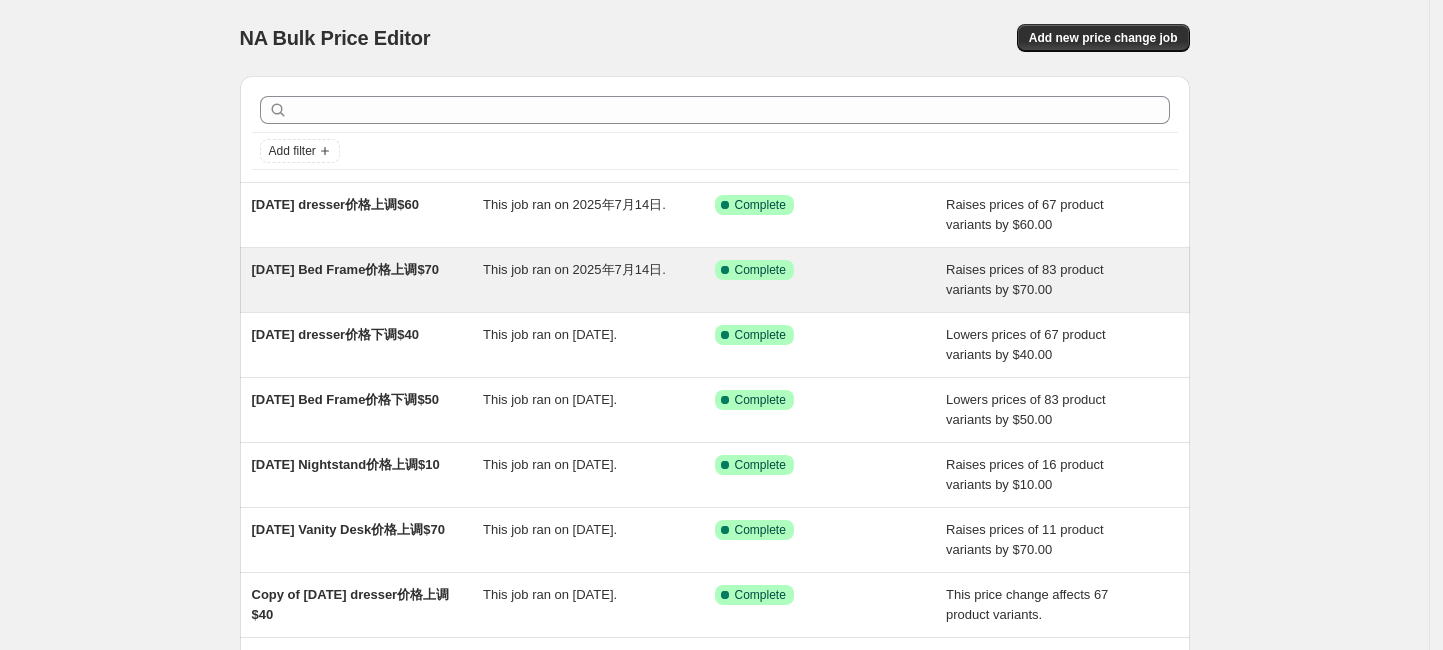 click on "This job ran on 2025年7月14日." at bounding box center [599, 280] 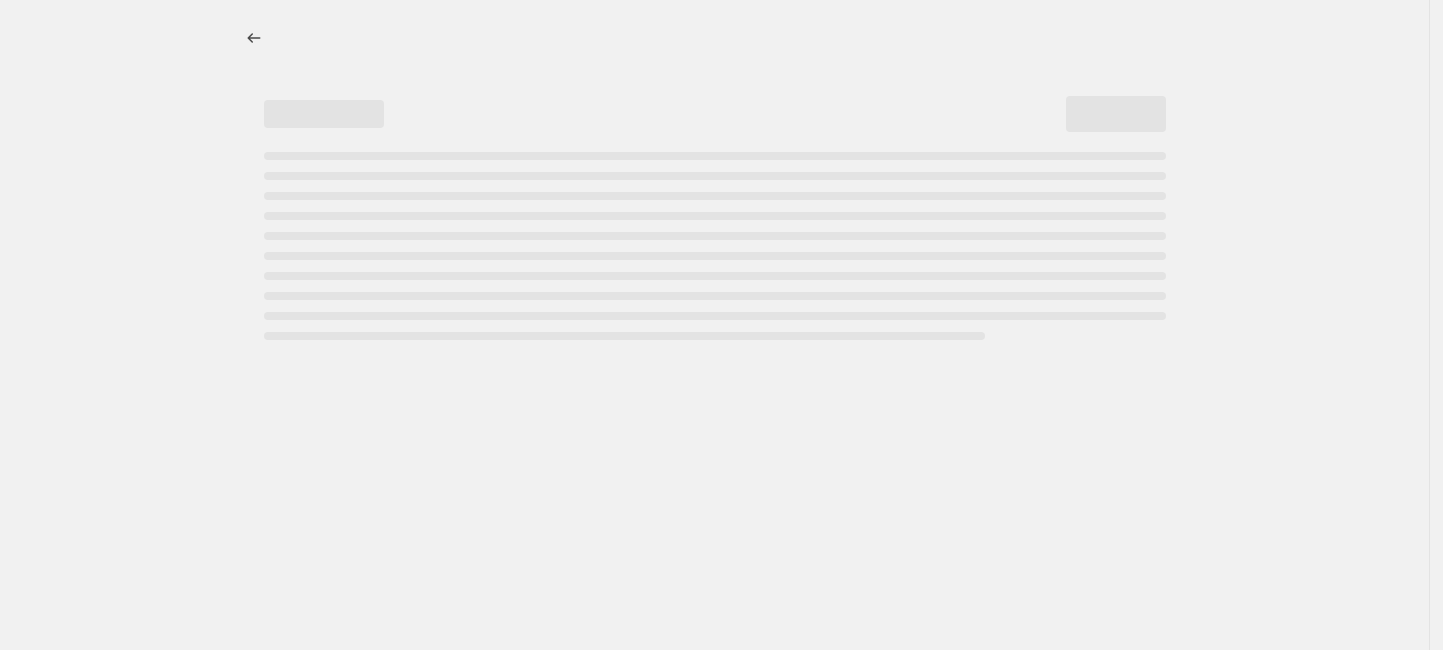 select on "by" 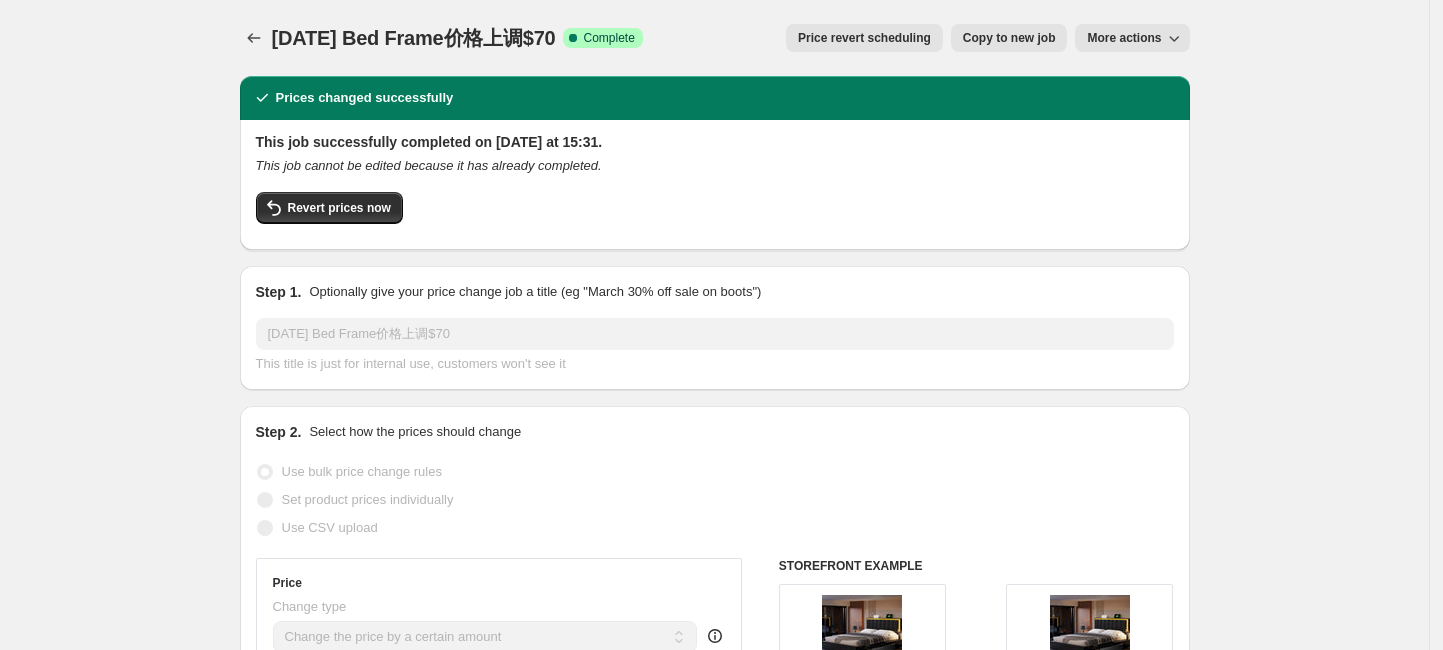 click on "Copy to new job" at bounding box center (1009, 38) 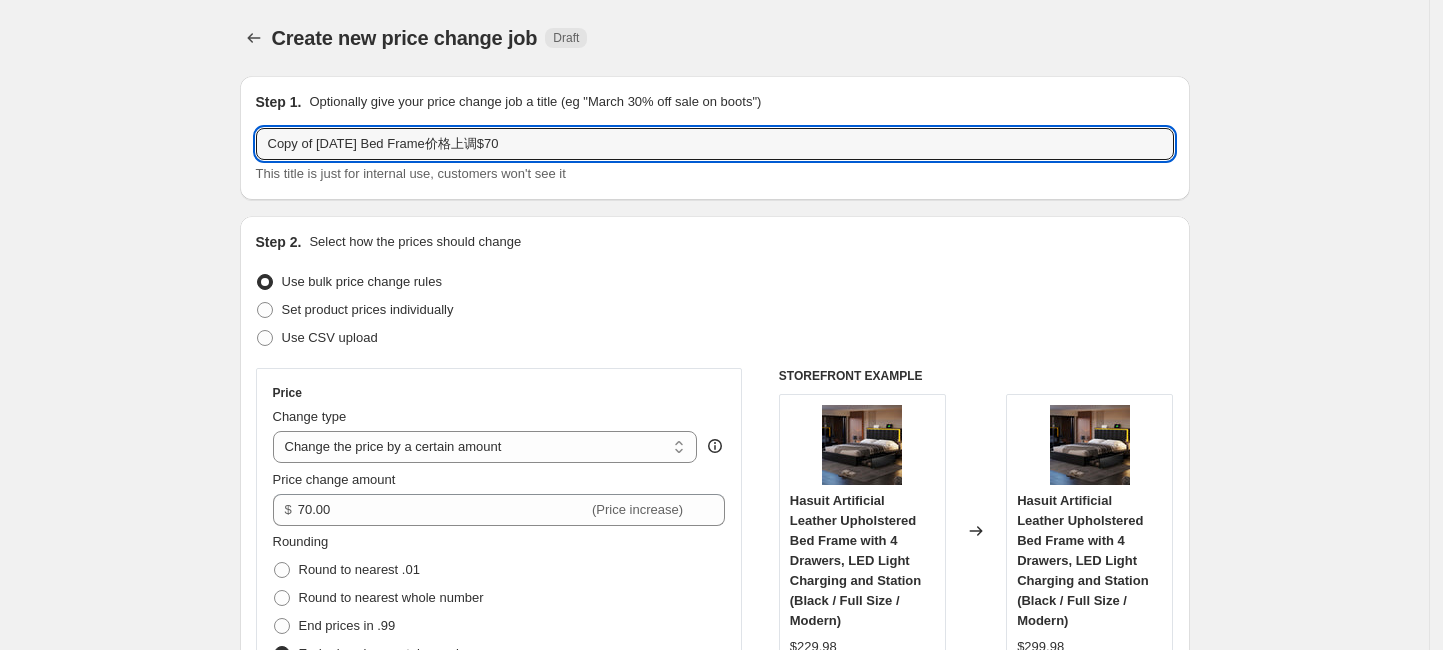 drag, startPoint x: 324, startPoint y: 141, endPoint x: 224, endPoint y: 141, distance: 100 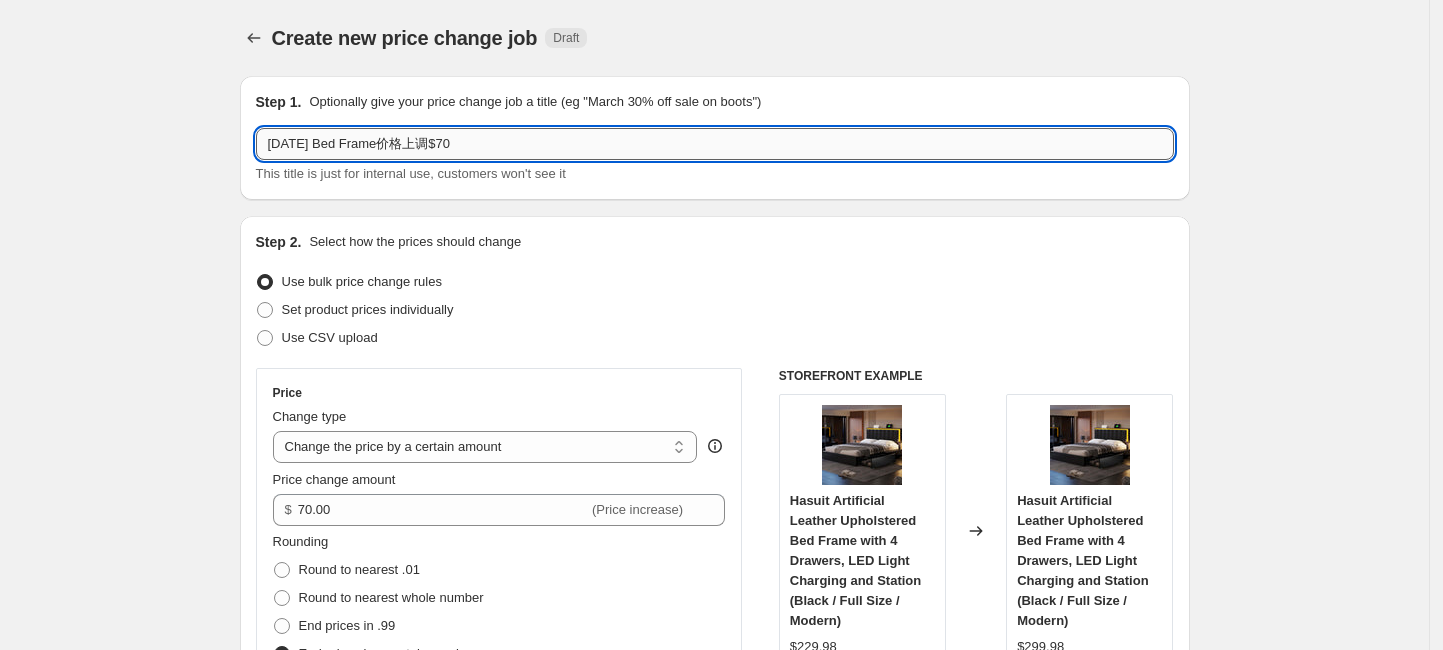 drag, startPoint x: 332, startPoint y: 141, endPoint x: 317, endPoint y: 139, distance: 15.132746 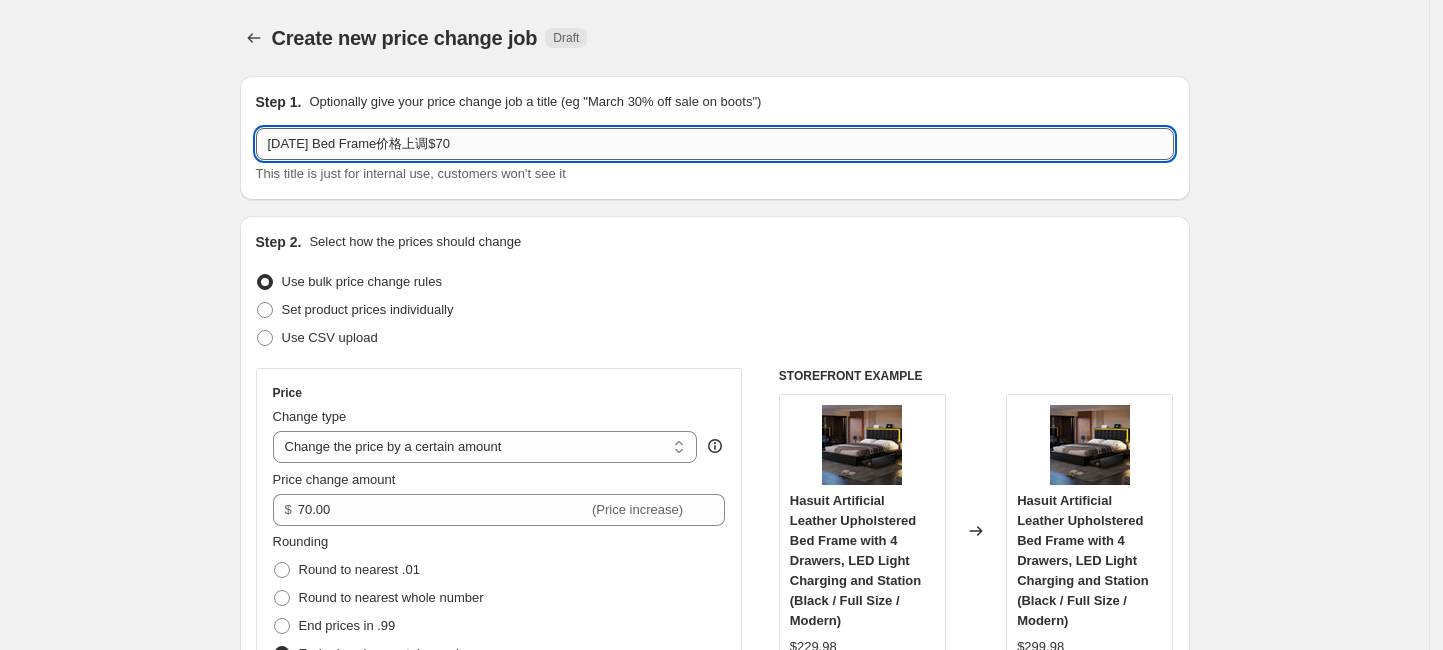 click on "[DATE] Bed Frame价格上调$70" at bounding box center [715, 144] 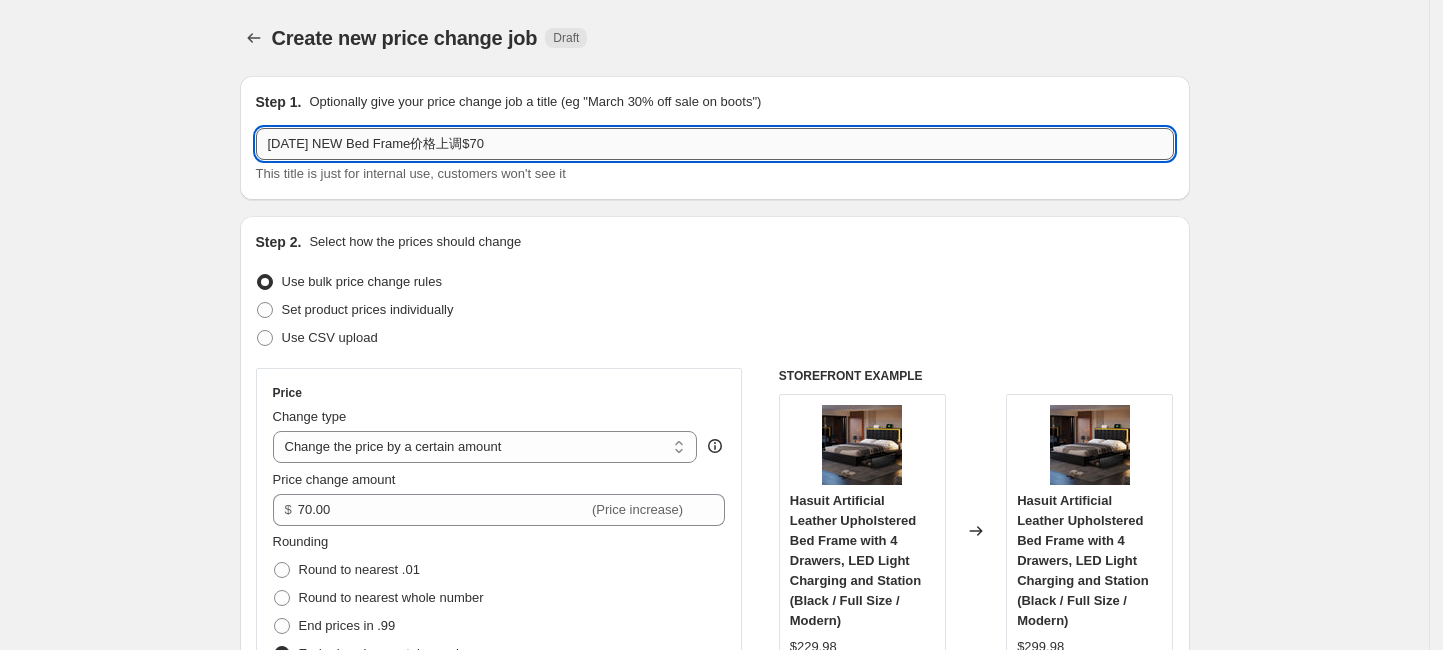drag, startPoint x: 535, startPoint y: 134, endPoint x: 524, endPoint y: 132, distance: 11.18034 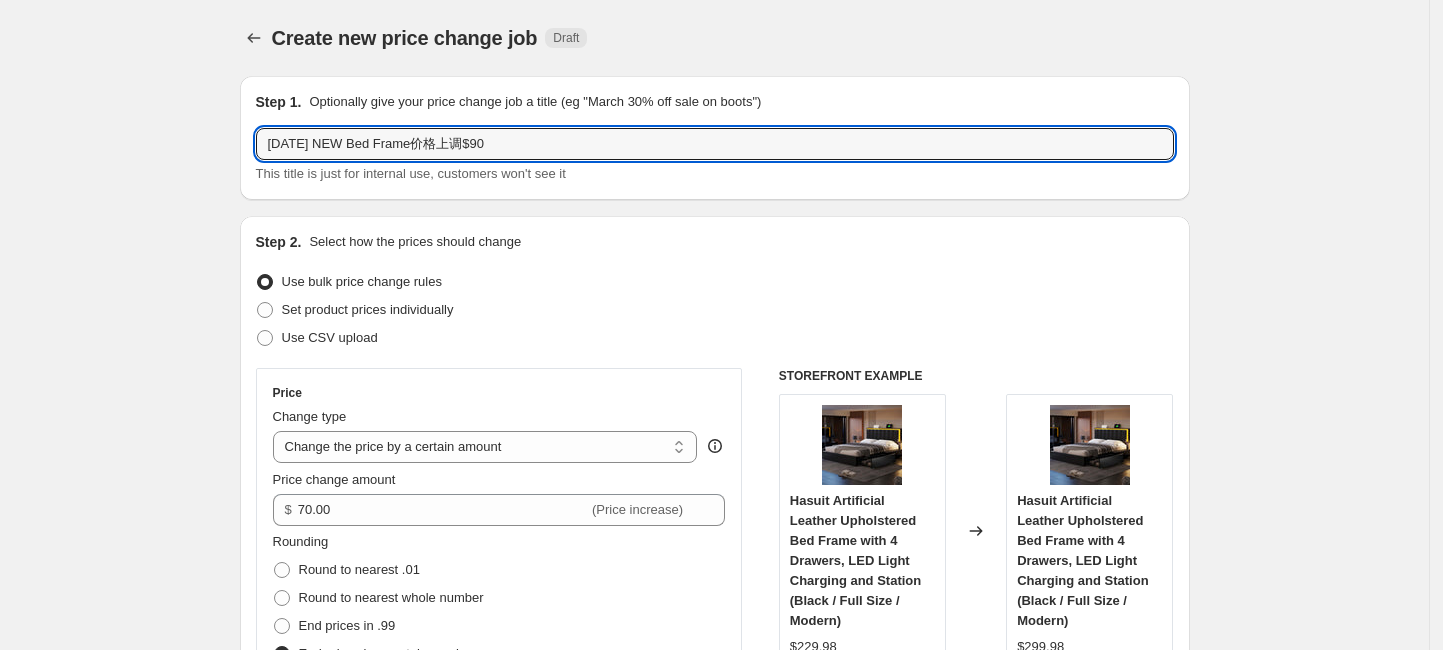 type on "[DATE] NEW Bed Frame价格上调$90" 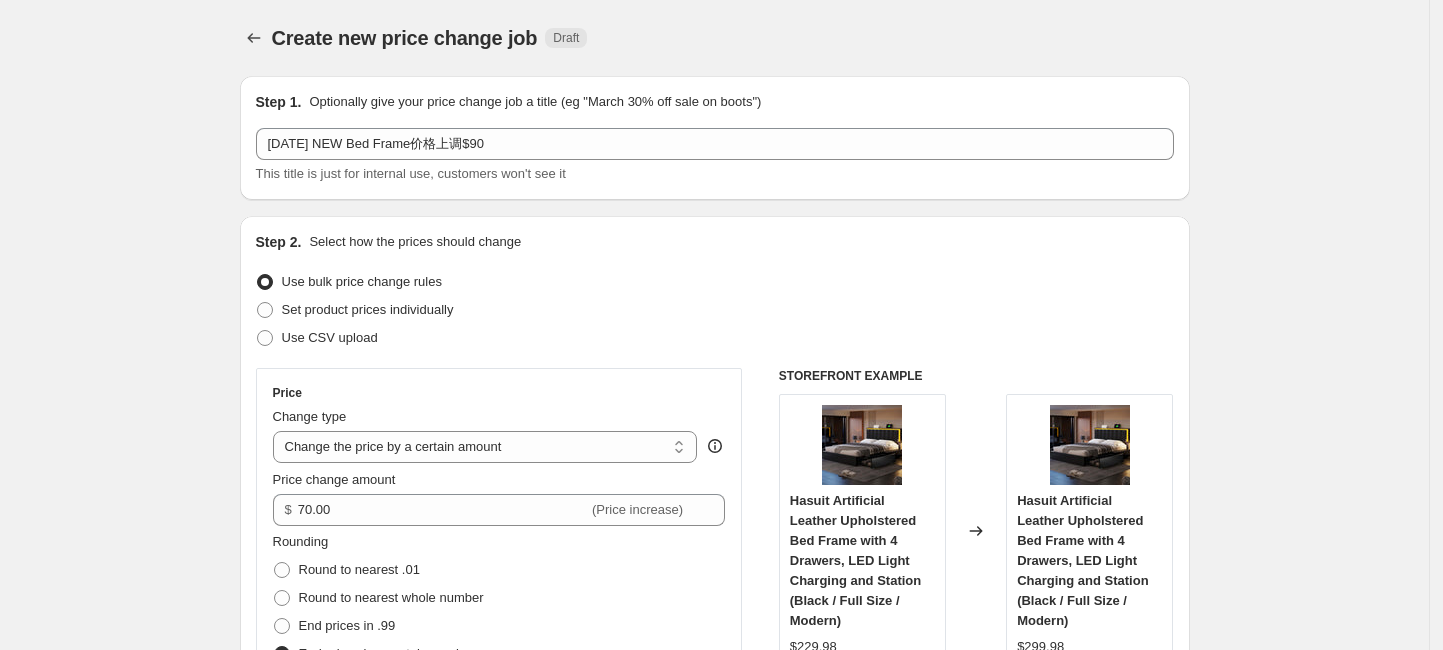 click on "Create new price change job. This page is ready Create new price change job Draft Step 1. Optionally give your price change job a title (eg "March 30% off sale on boots") [DATE] NEW Bed Frame价格上调$90 This title is just for internal use, customers won't see it Step 2. Select how the prices should change Use bulk price change rules Set product prices individually Use CSV upload Price Change type Change the price to a certain amount Change the price by a certain amount Change the price by a certain percentage Change the price to the current compare at price (price before sale) Change the price by a certain amount relative to the compare at price Change the price by a certain percentage relative to the compare at price Don't change the price Change the price by a certain percentage relative to the cost per item Change price to certain cost margin Change the price by a certain amount Price change amount $ [AMOUNT]  (Price increase) Rounding Round to nearest .01 Round to nearest whole number . [NUMBER] [NUMBER] .[NUMBER]" at bounding box center [714, 1431] 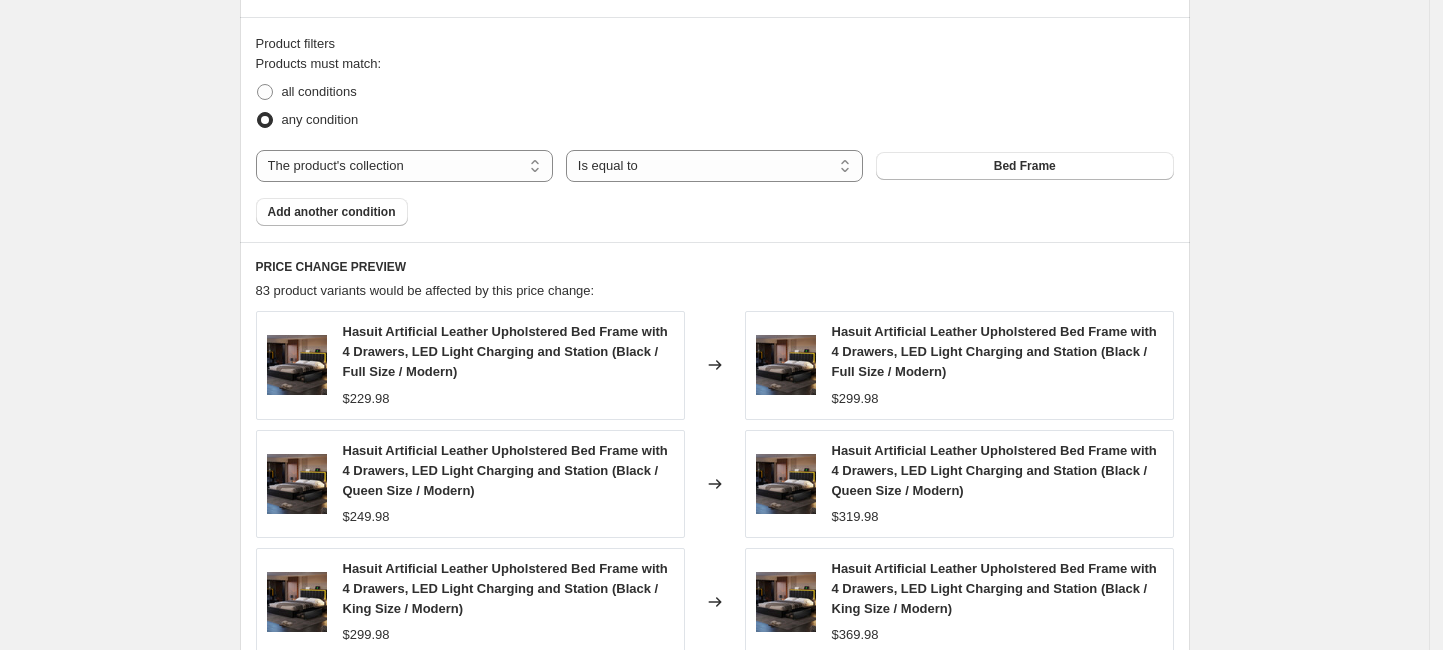 scroll, scrollTop: 1333, scrollLeft: 0, axis: vertical 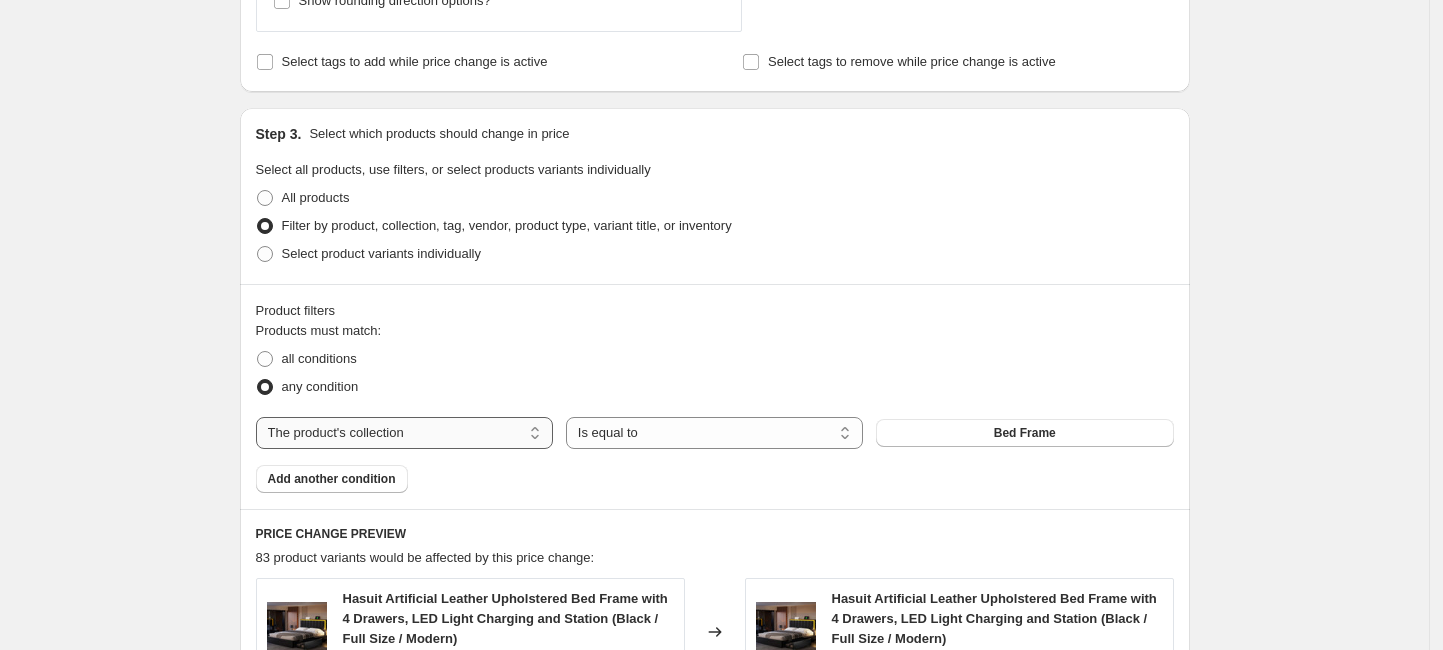 click on "The product The product's collection The product's tag The product's vendor The product's type The product's status The variant's title Inventory quantity" at bounding box center (404, 433) 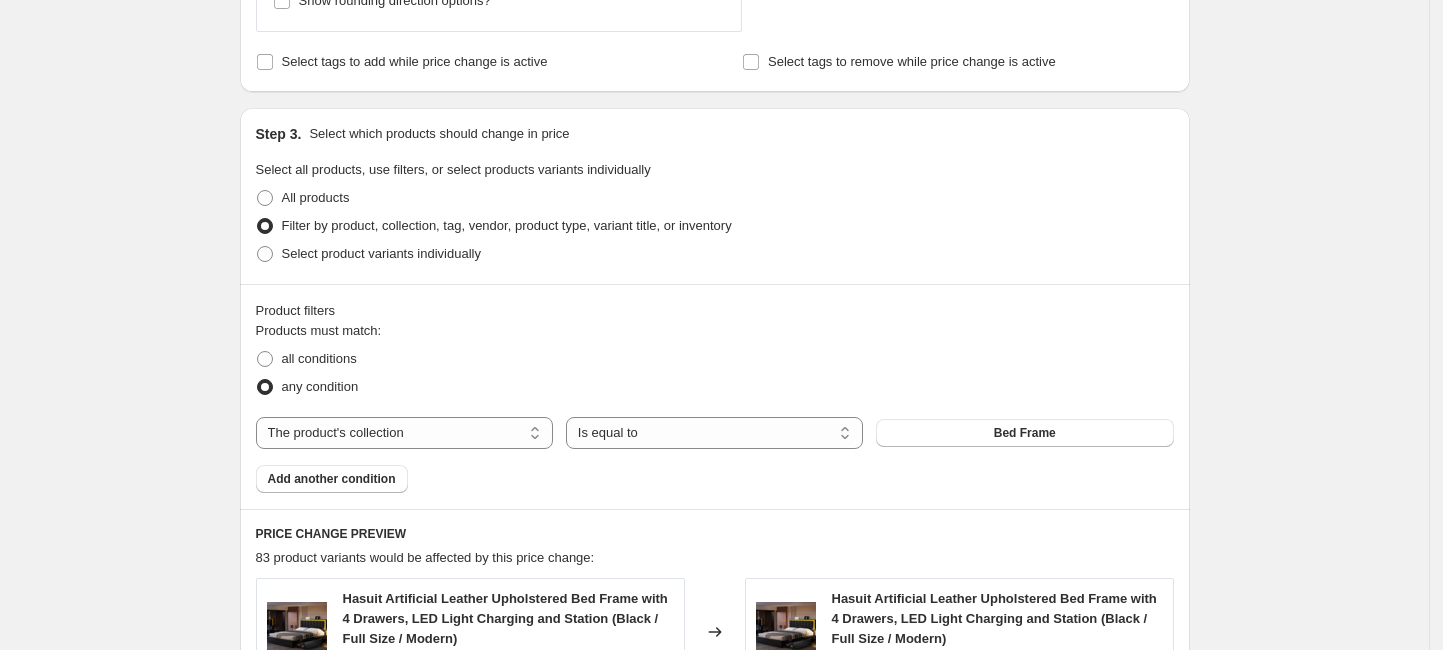 select on "product" 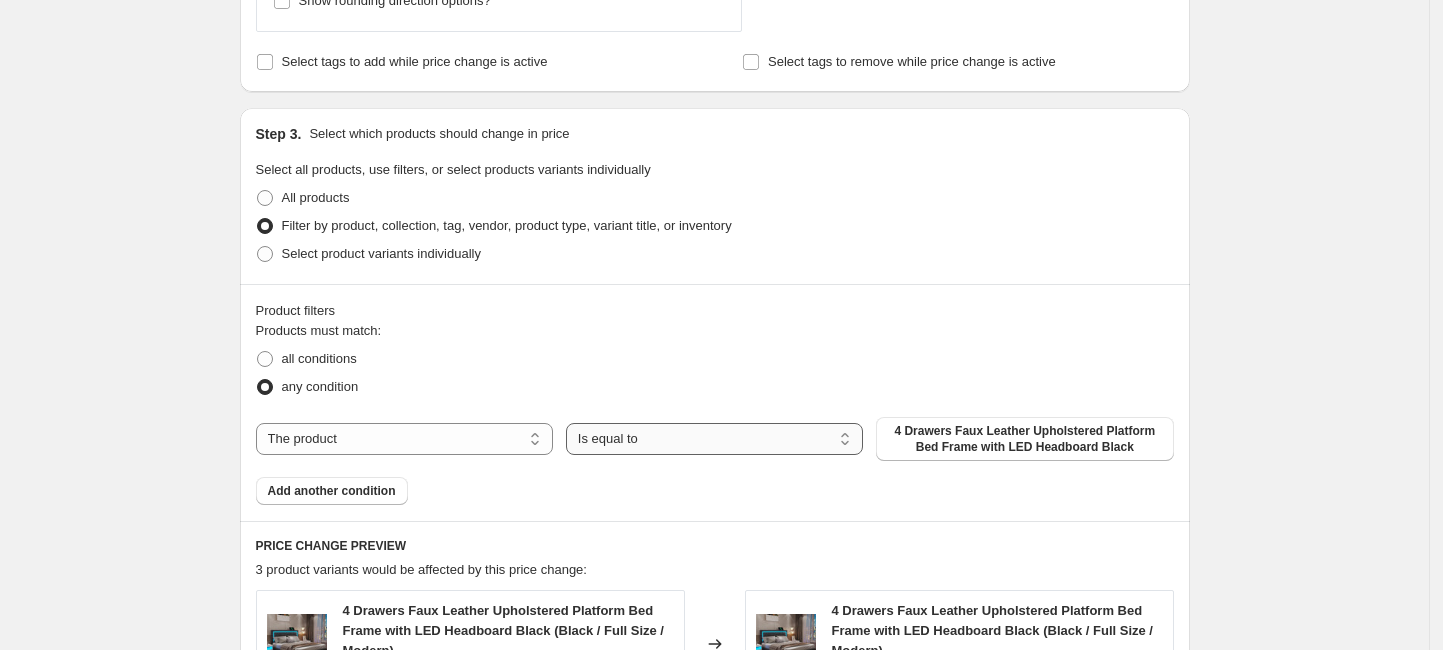 click on "Is equal to Is not equal to" at bounding box center [714, 439] 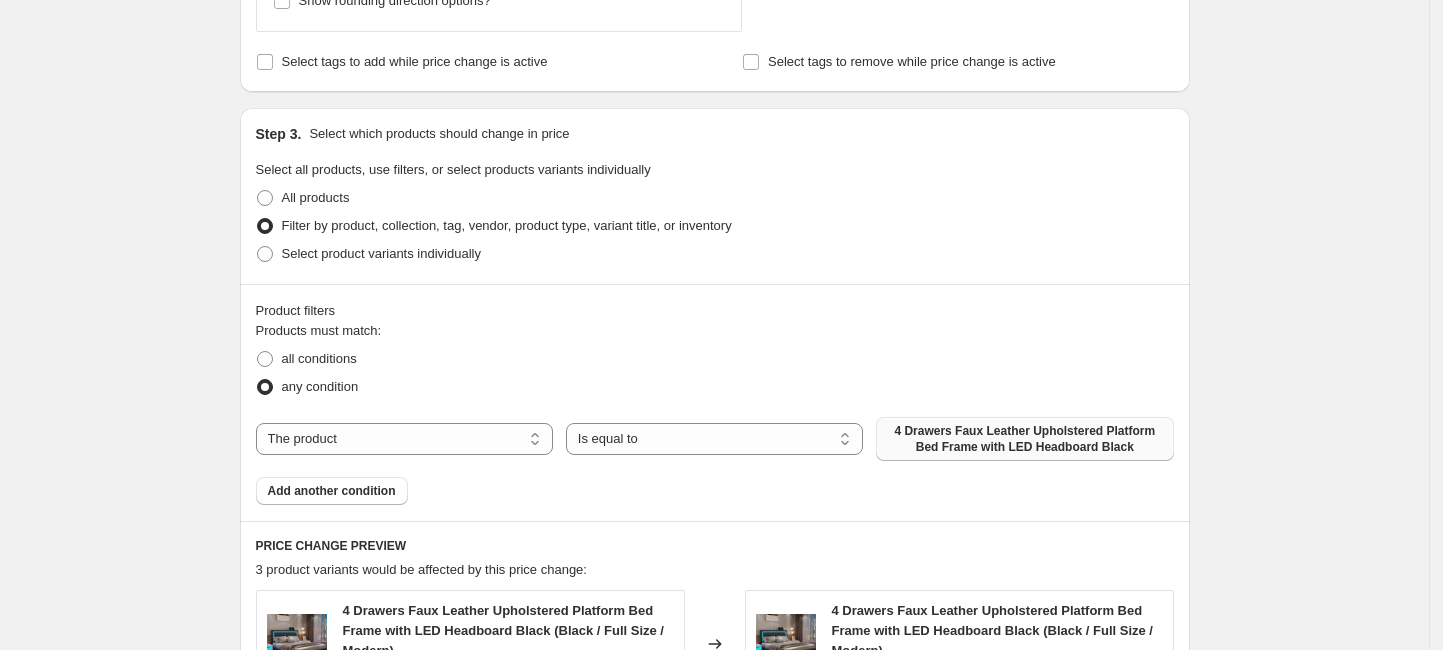 click on "4 Drawers Faux Leather Upholstered Platform Bed Frame with LED Headboard Black" at bounding box center [1024, 439] 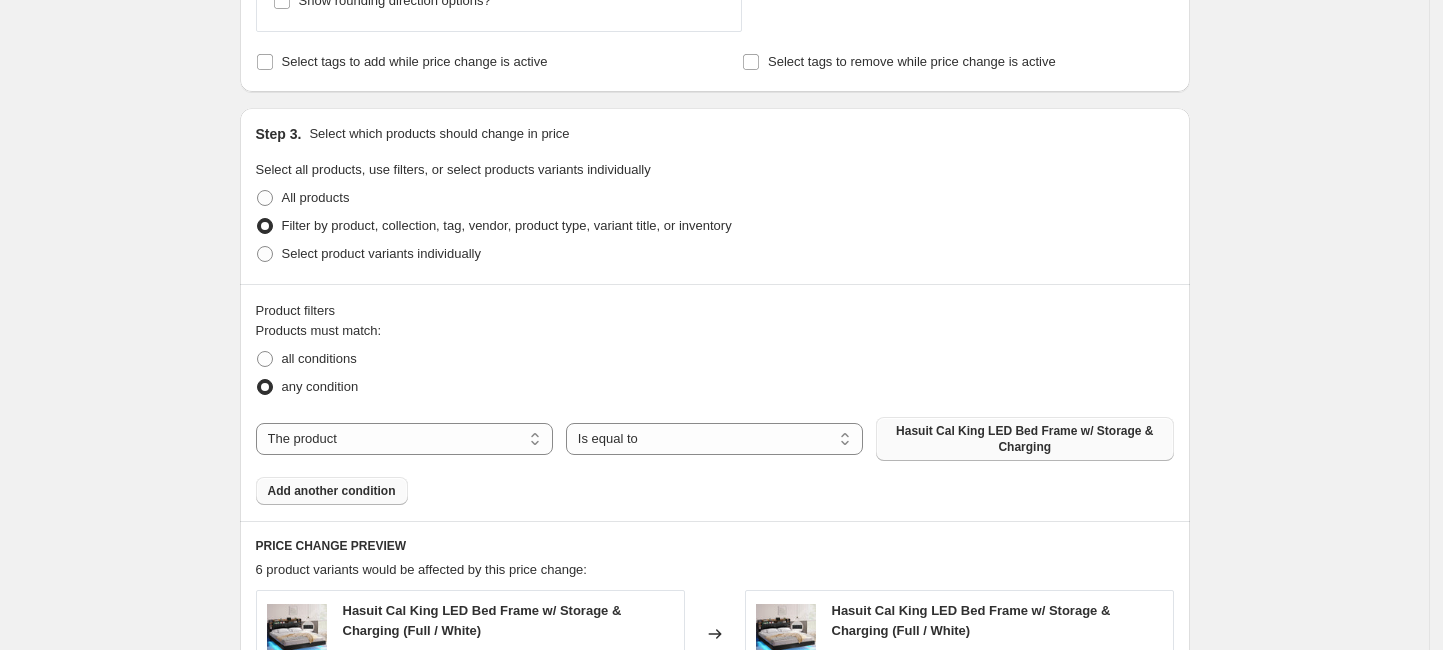 click on "Add another condition" at bounding box center (332, 491) 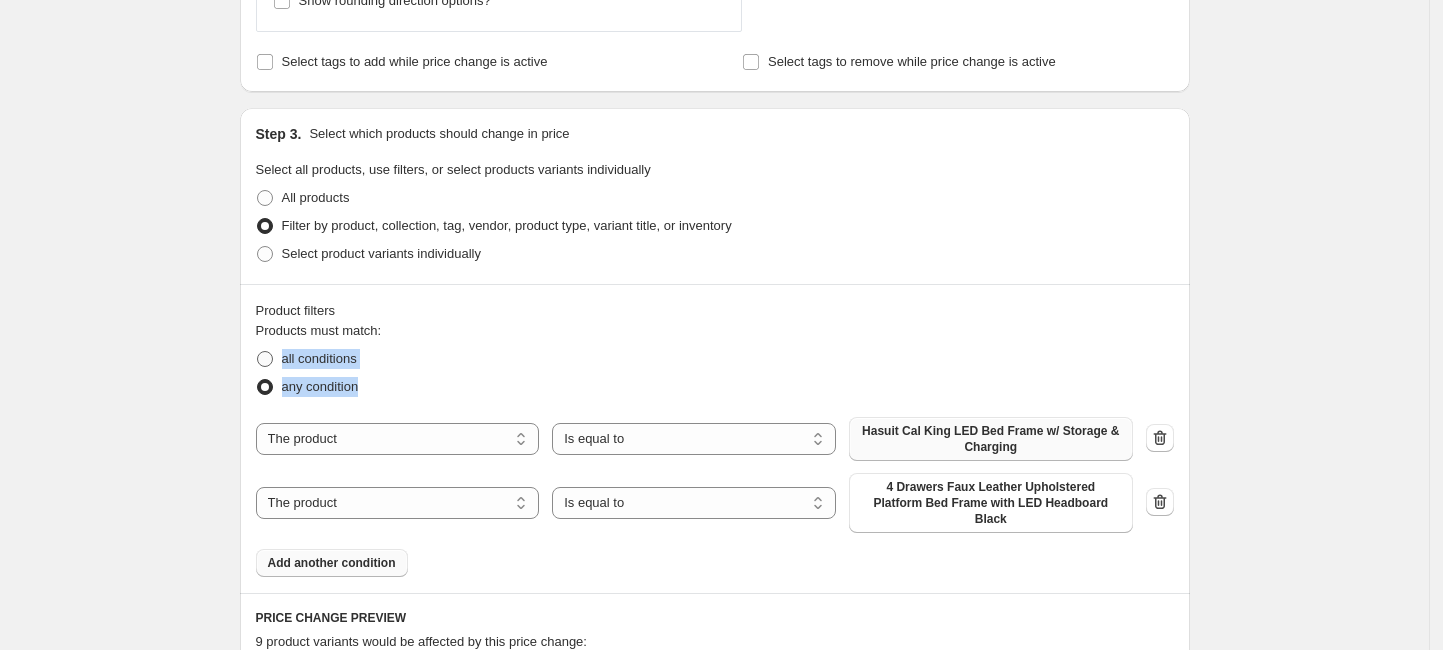 drag, startPoint x: 407, startPoint y: 388, endPoint x: 270, endPoint y: 352, distance: 141.65099 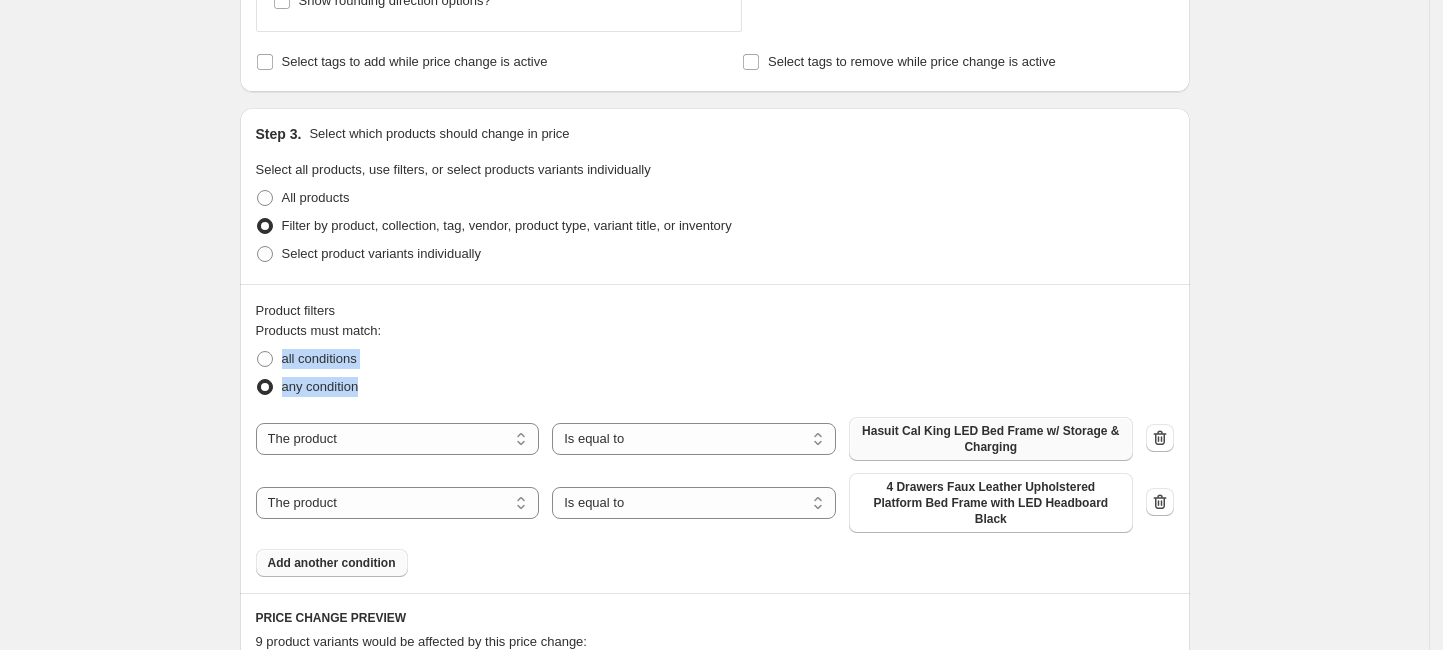 click at bounding box center [257, 320] 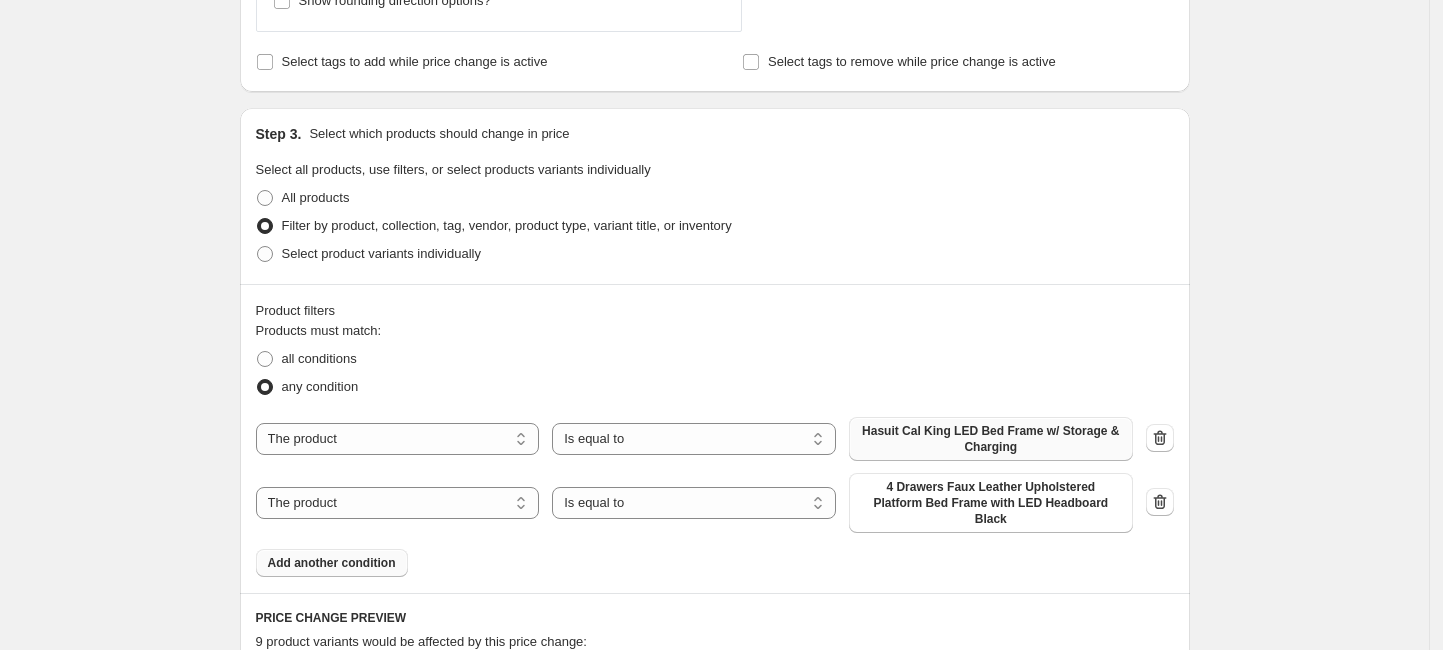 click on "Create new price change job. This page is ready Create new price change job Draft Step 1. Optionally give your price change job a title (eg "March 30% off sale on boots") [DATE] NEW Bed Frame价格上调$90 This title is just for internal use, customers won't see it Step 2. Select how the prices should change Use bulk price change rules Set product prices individually Use CSV upload Price Change type Change the price to a certain amount Change the price by a certain amount Change the price by a certain percentage Change the price to the current compare at price (price before sale) Change the price by a certain amount relative to the compare at price Change the price by a certain percentage relative to the compare at price Don't change the price Change the price by a certain percentage relative to the cost per item Change price to certain cost margin Change the price by a certain amount Price change amount $ [AMOUNT]  (Price increase) Rounding Round to nearest .01 Round to nearest whole number . [NUMBER] [NUMBER] .[NUMBER]" at bounding box center [714, 120] 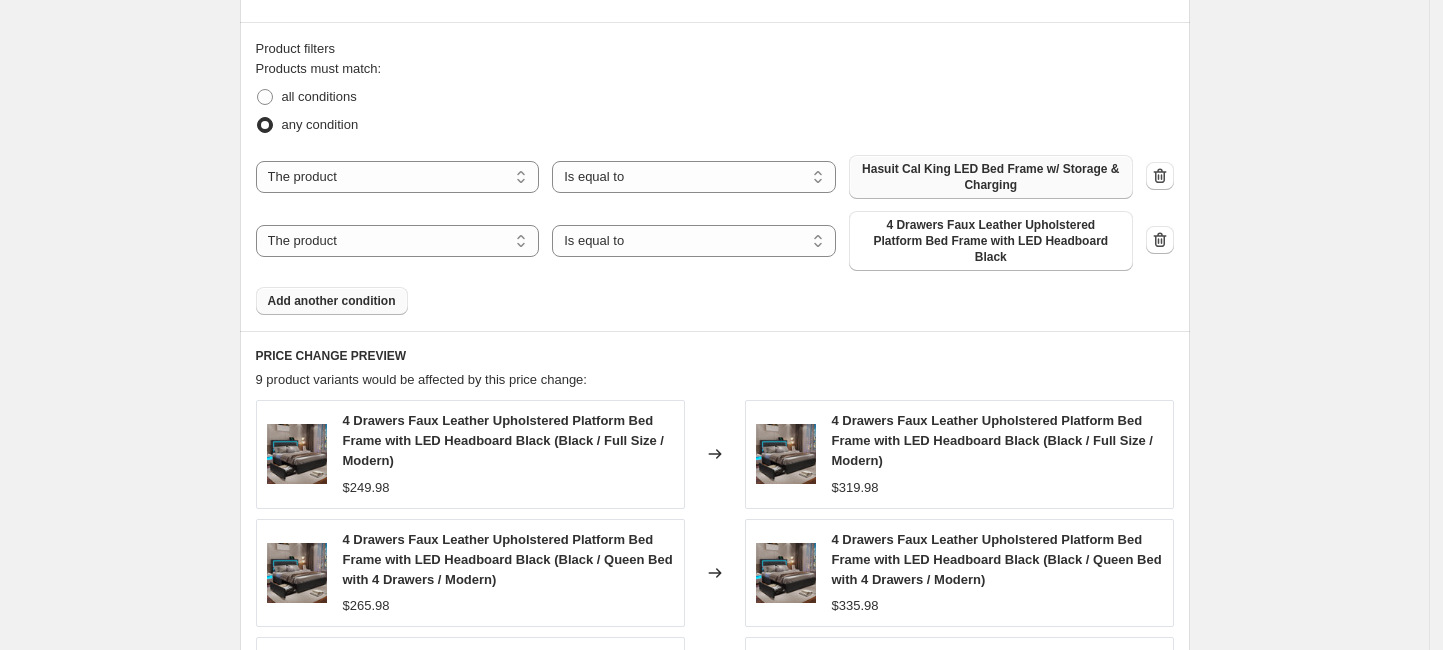 scroll, scrollTop: 1600, scrollLeft: 0, axis: vertical 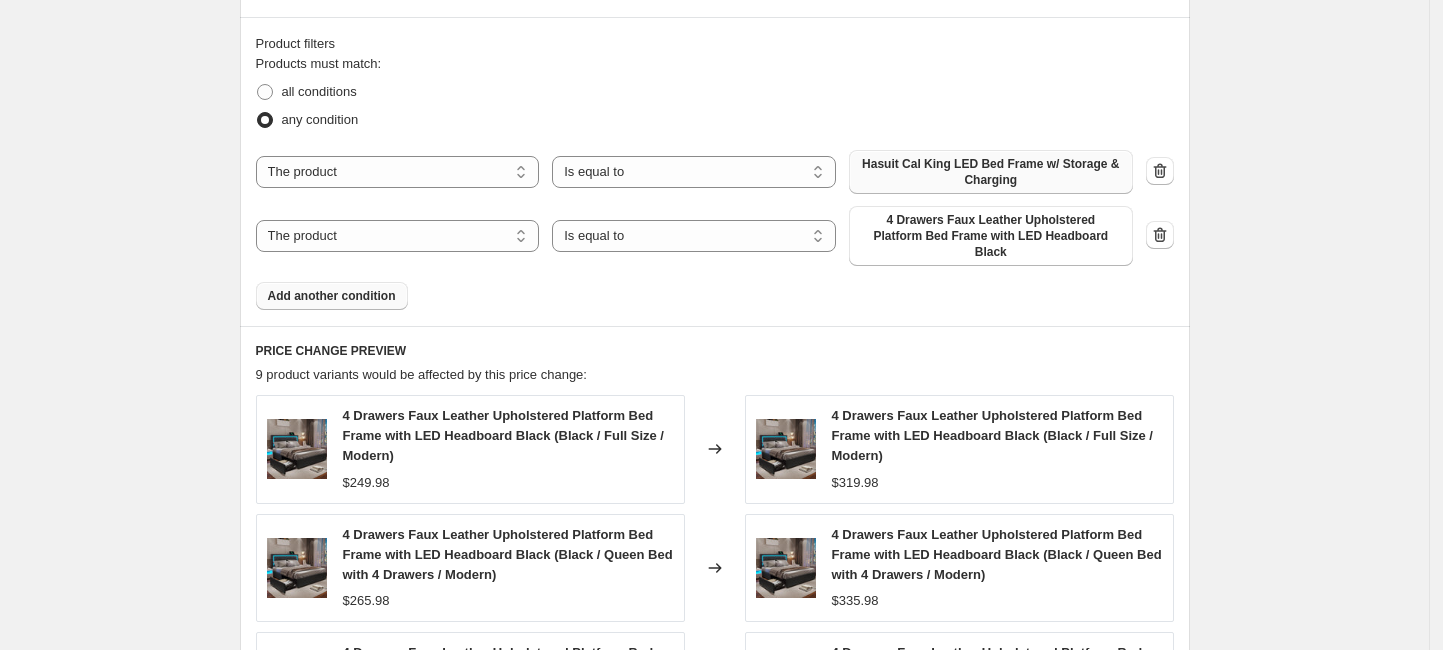 click on "Add another condition" at bounding box center [332, 296] 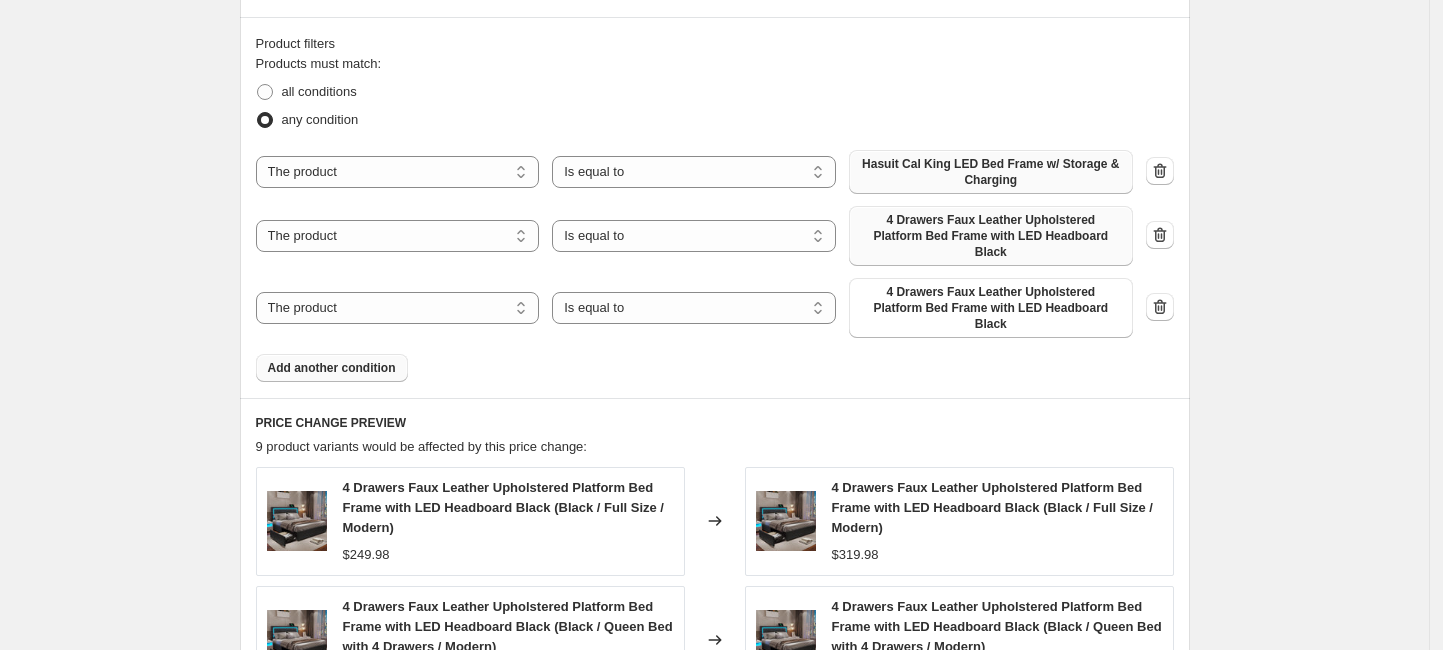 click on "4 Drawers Faux Leather Upholstered Platform Bed Frame with LED Headboard Black" at bounding box center [991, 236] 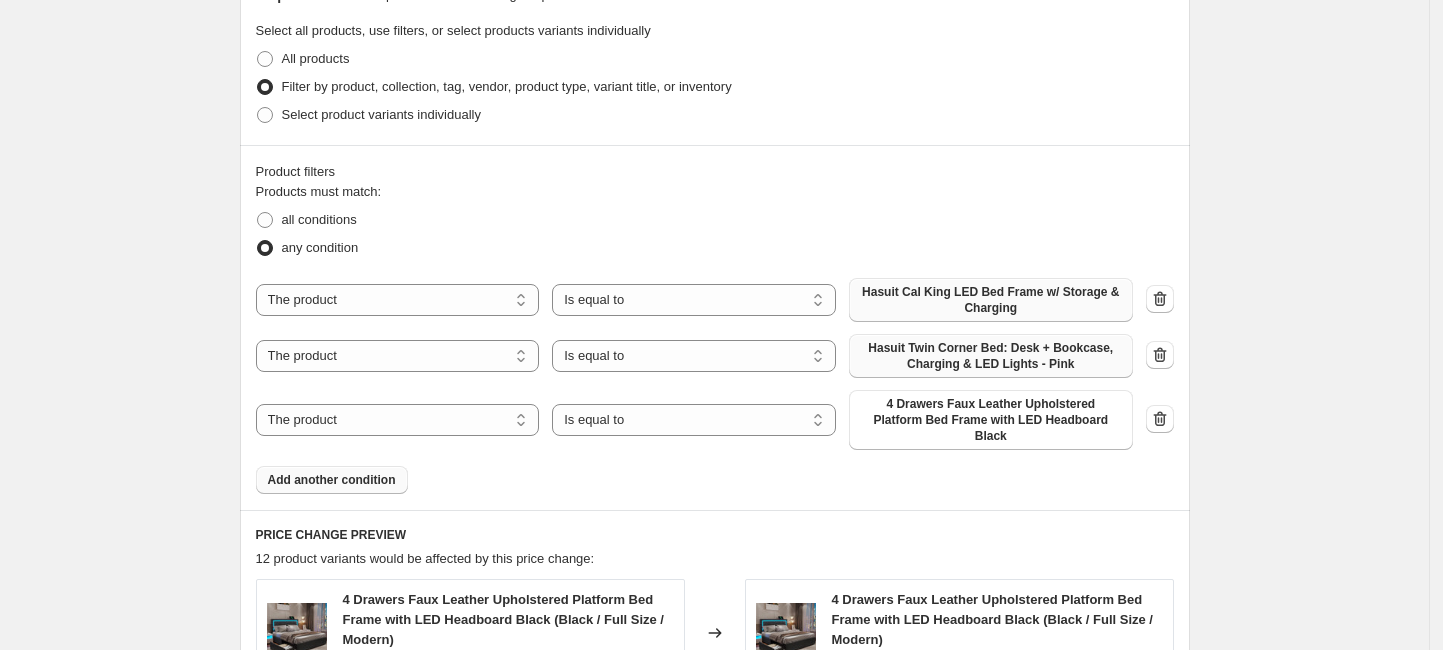 scroll, scrollTop: 1333, scrollLeft: 0, axis: vertical 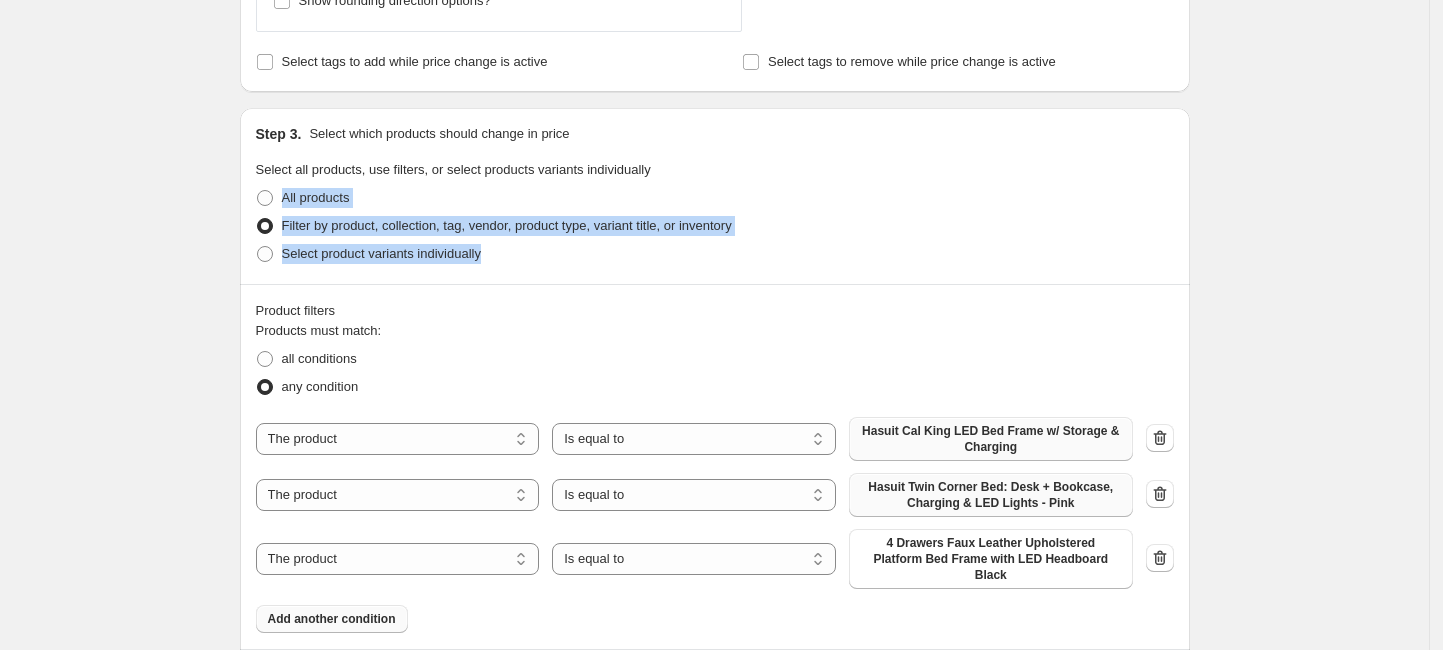 drag, startPoint x: 224, startPoint y: 185, endPoint x: 568, endPoint y: 272, distance: 354.83093 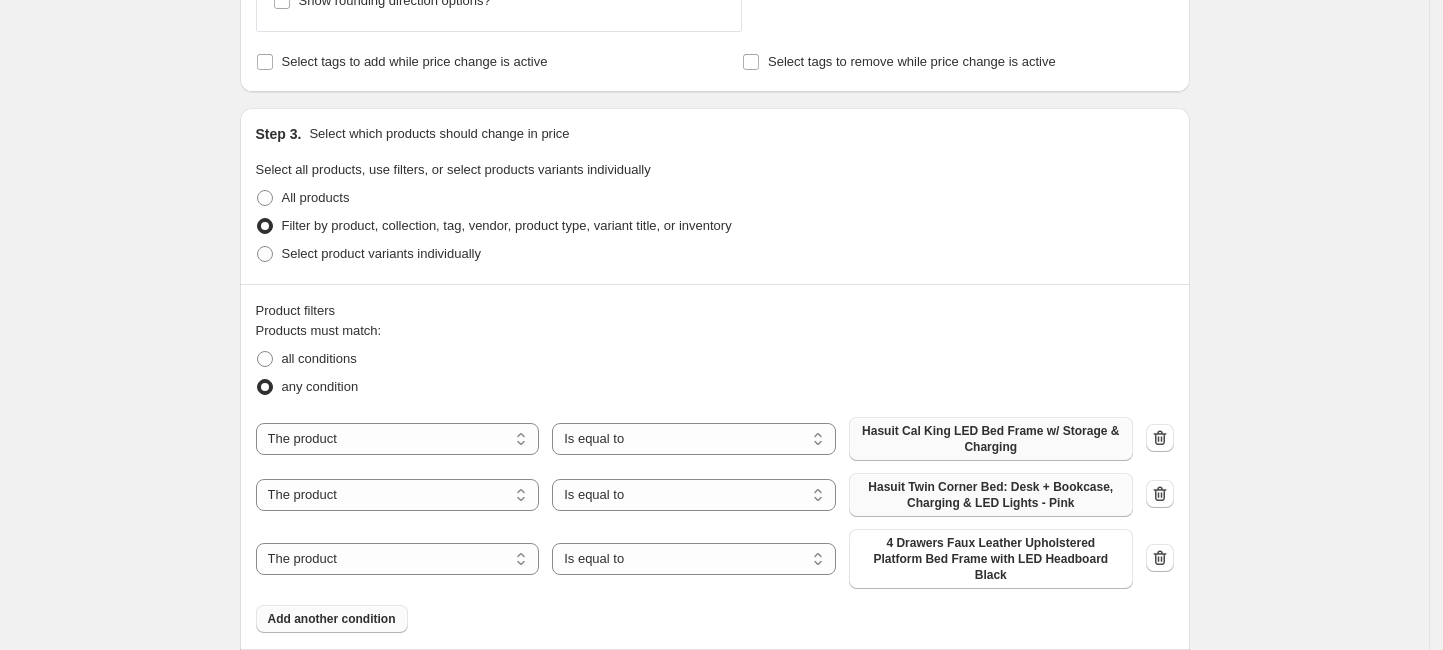 click on "Create new price change job. This page is ready Create new price change job Draft Step 1. Optionally give your price change job a title (eg "March 30% off sale on boots") [DATE] NEW Bed Frame价格上调$90 This title is just for internal use, customers won't see it Step 2. Select how the prices should change Use bulk price change rules Set product prices individually Use CSV upload Price Change type Change the price to a certain amount Change the price by a certain amount Change the price by a certain percentage Change the price to the current compare at price (price before sale) Change the price by a certain amount relative to the compare at price Change the price by a certain percentage relative to the compare at price Don't change the price Change the price by a certain percentage relative to the cost per item Change price to certain cost margin Change the price by a certain amount Price change amount $ [AMOUNT]  (Price increase) Rounding Round to nearest .01 Round to nearest whole number . [NUMBER] [NUMBER] .[NUMBER]" at bounding box center (714, 148) 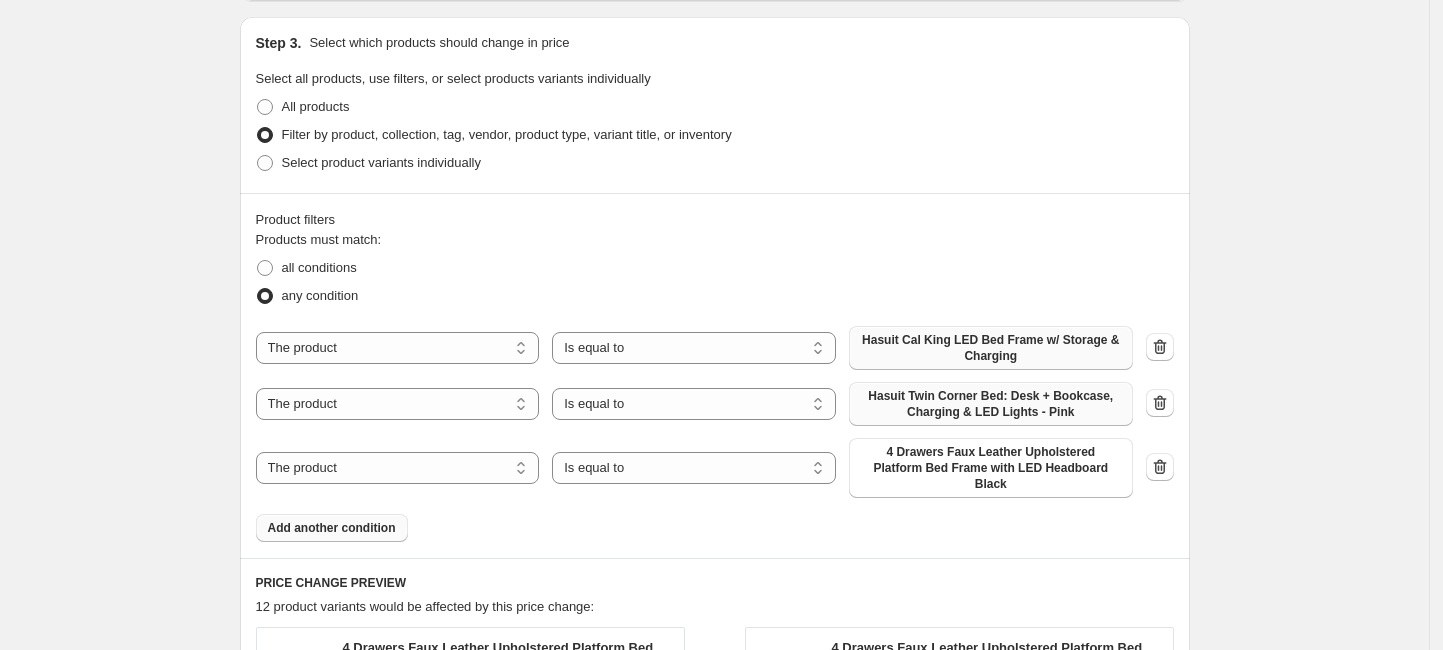 scroll, scrollTop: 1466, scrollLeft: 0, axis: vertical 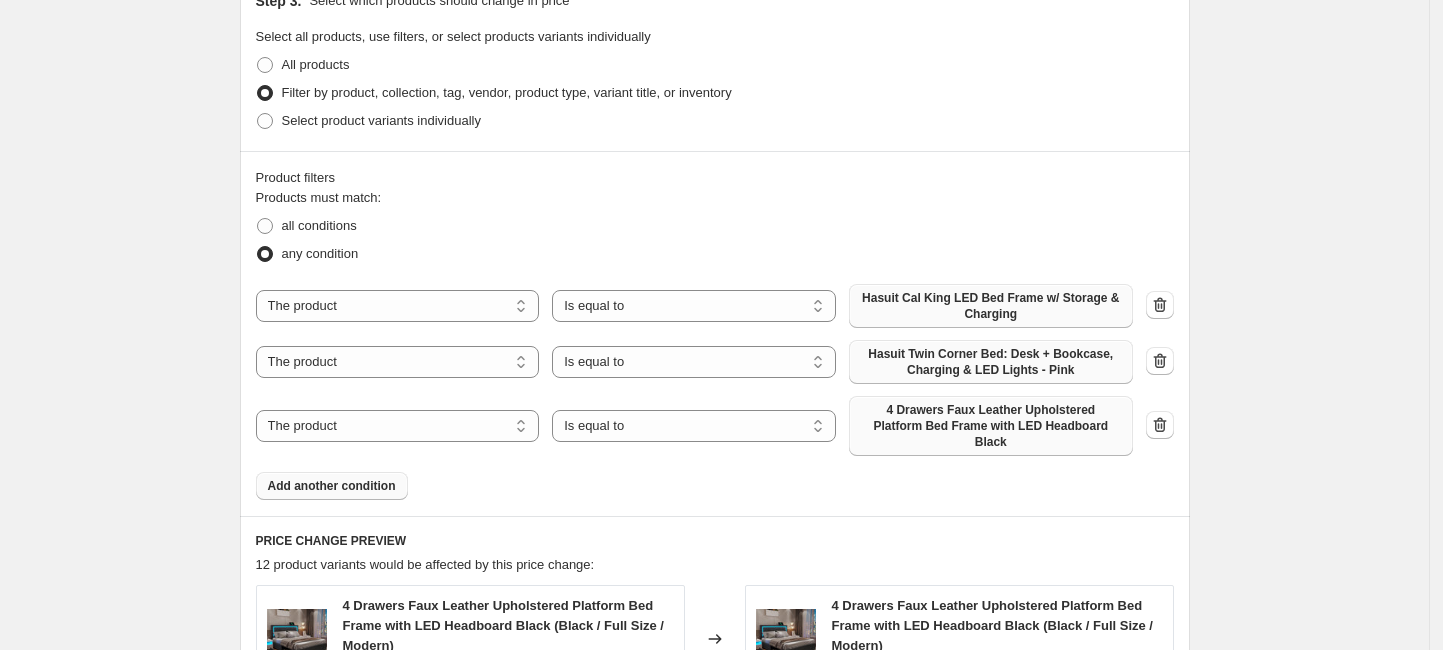 click on "4 Drawers Faux Leather Upholstered Platform Bed Frame with LED Headboard Black" at bounding box center [991, 426] 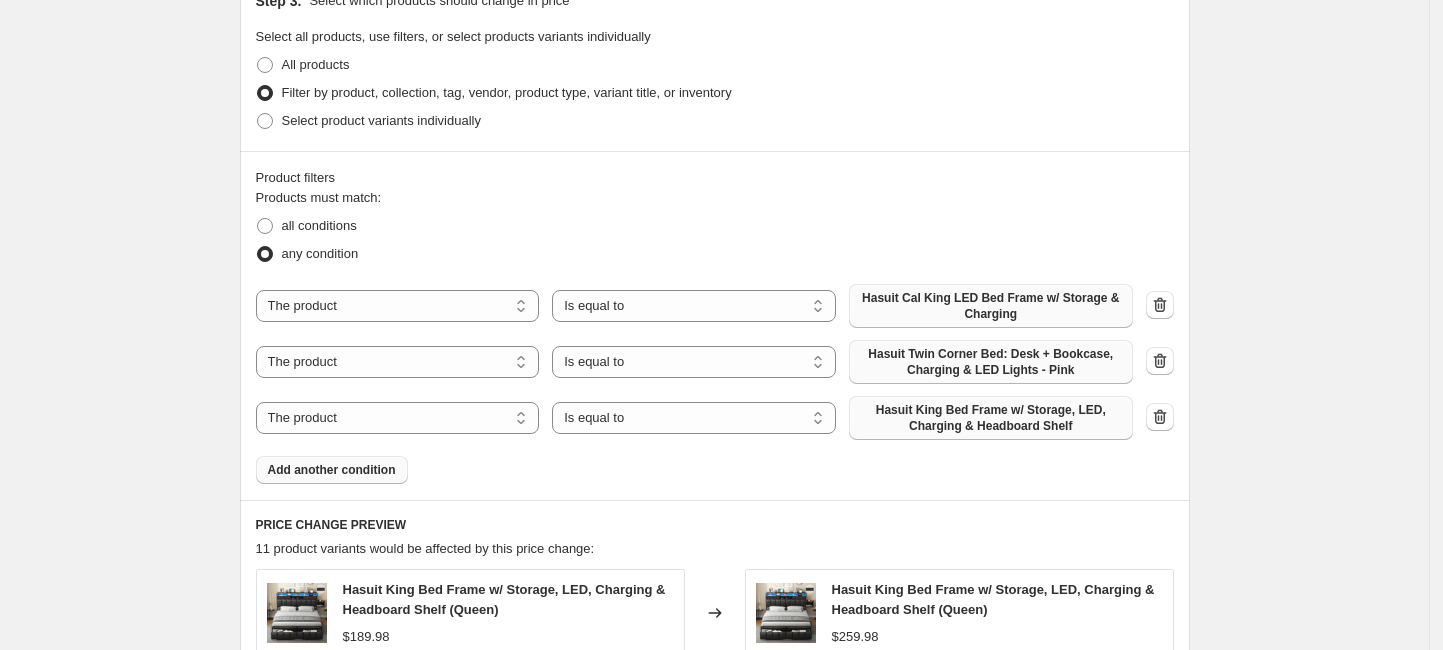 click on "Add another condition" at bounding box center (332, 470) 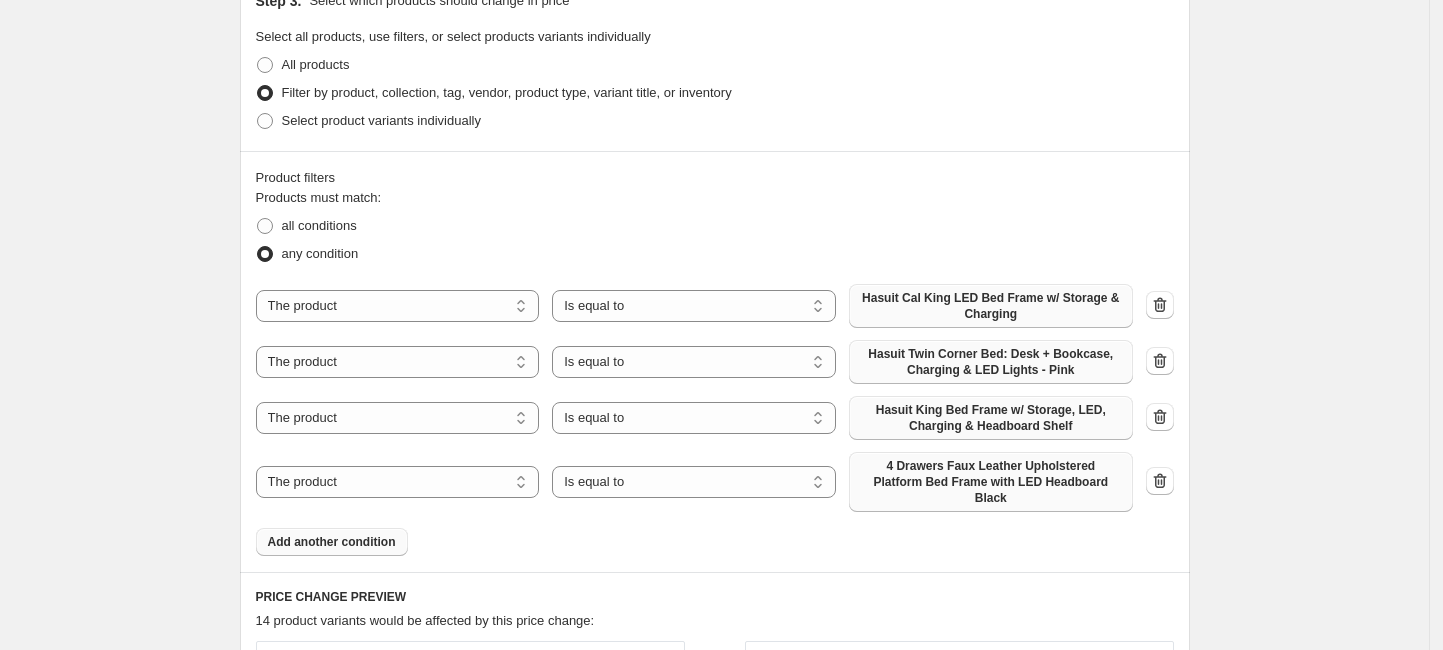 click on "4 Drawers Faux Leather Upholstered Platform Bed Frame with LED Headboard Black" at bounding box center [991, 482] 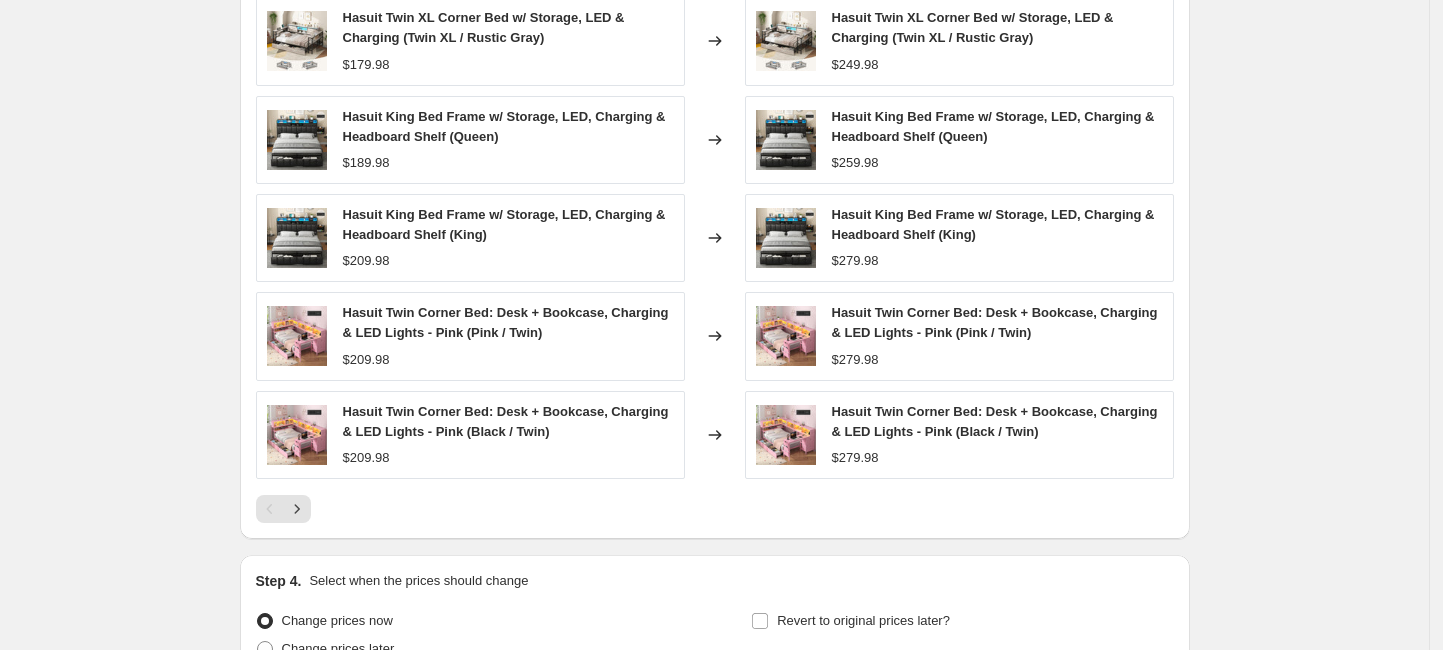 scroll, scrollTop: 2133, scrollLeft: 0, axis: vertical 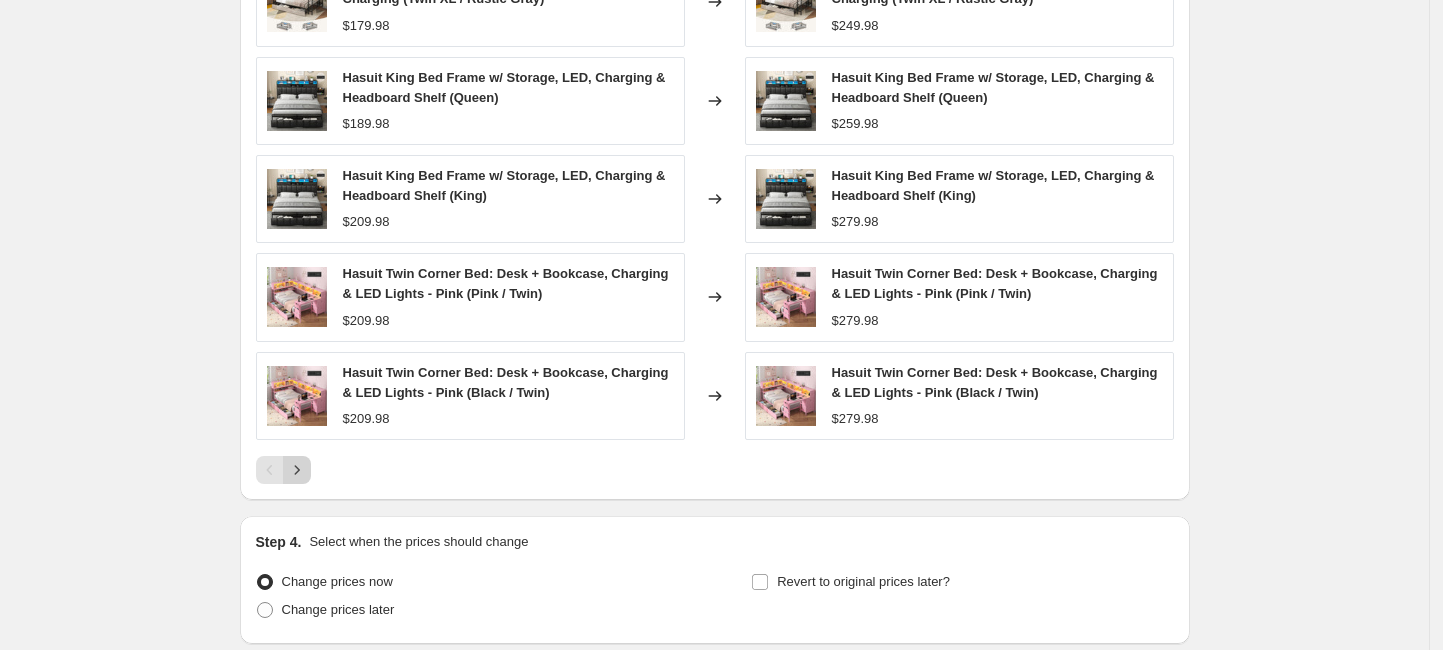 click 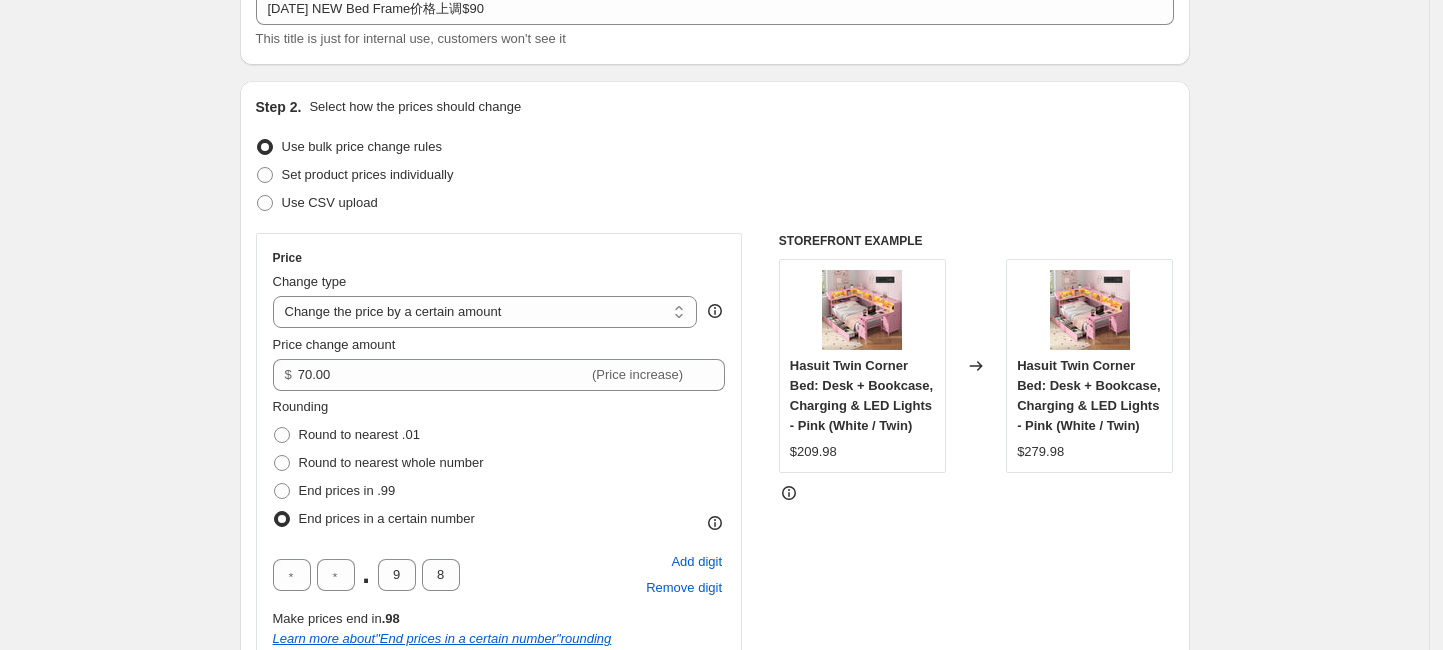 scroll, scrollTop: 266, scrollLeft: 0, axis: vertical 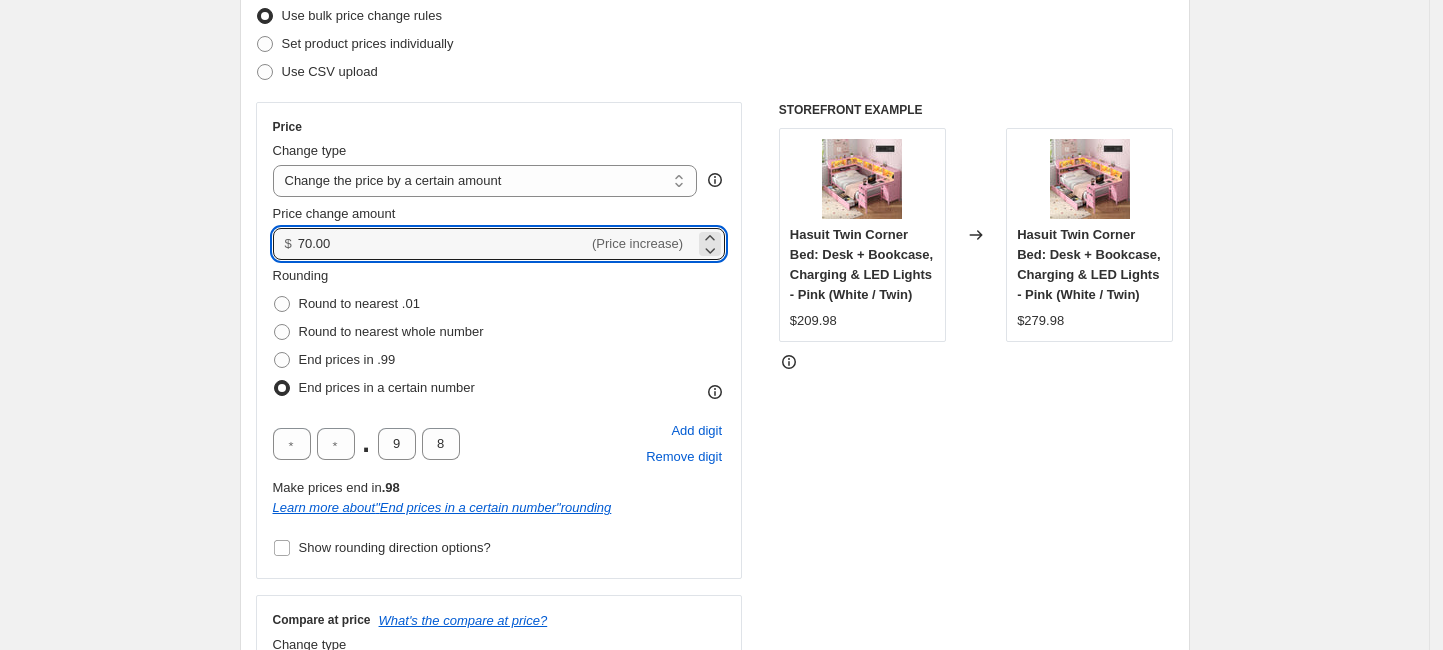 click on "$ [AMOUNT]  (Price increase)" at bounding box center [499, 244] 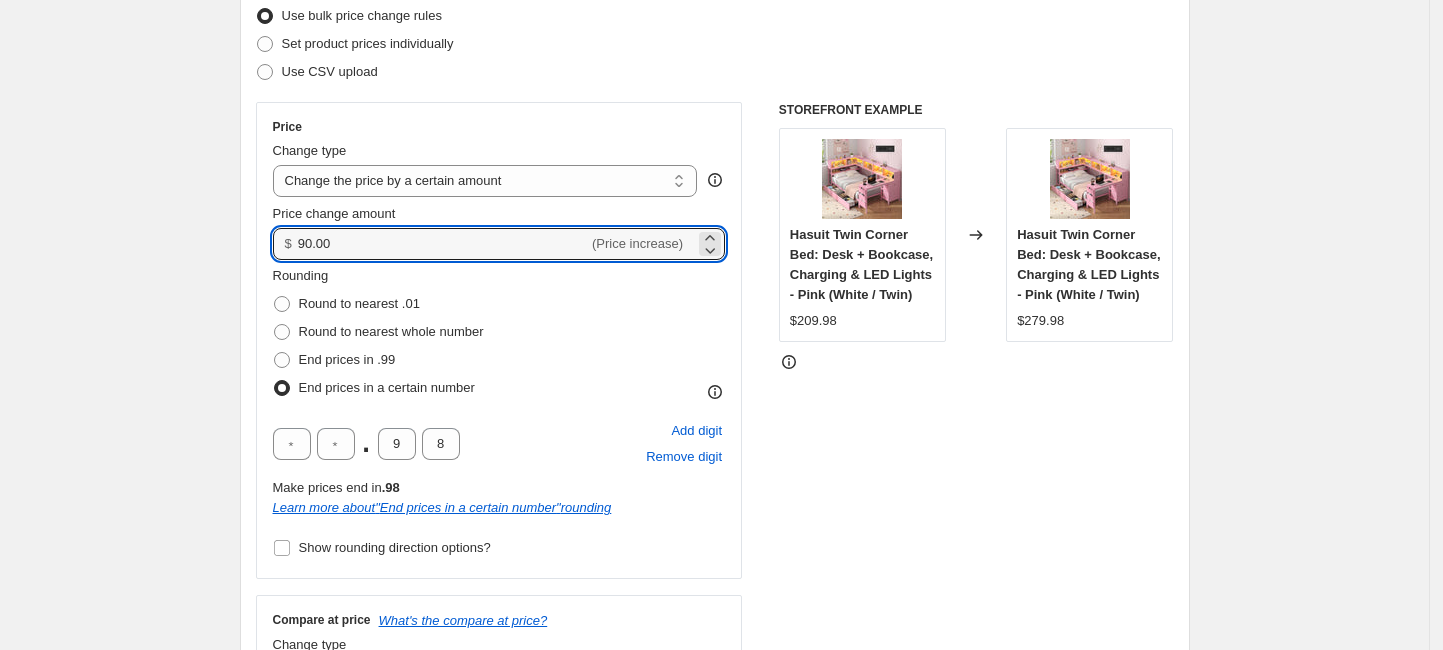 type on "90.00" 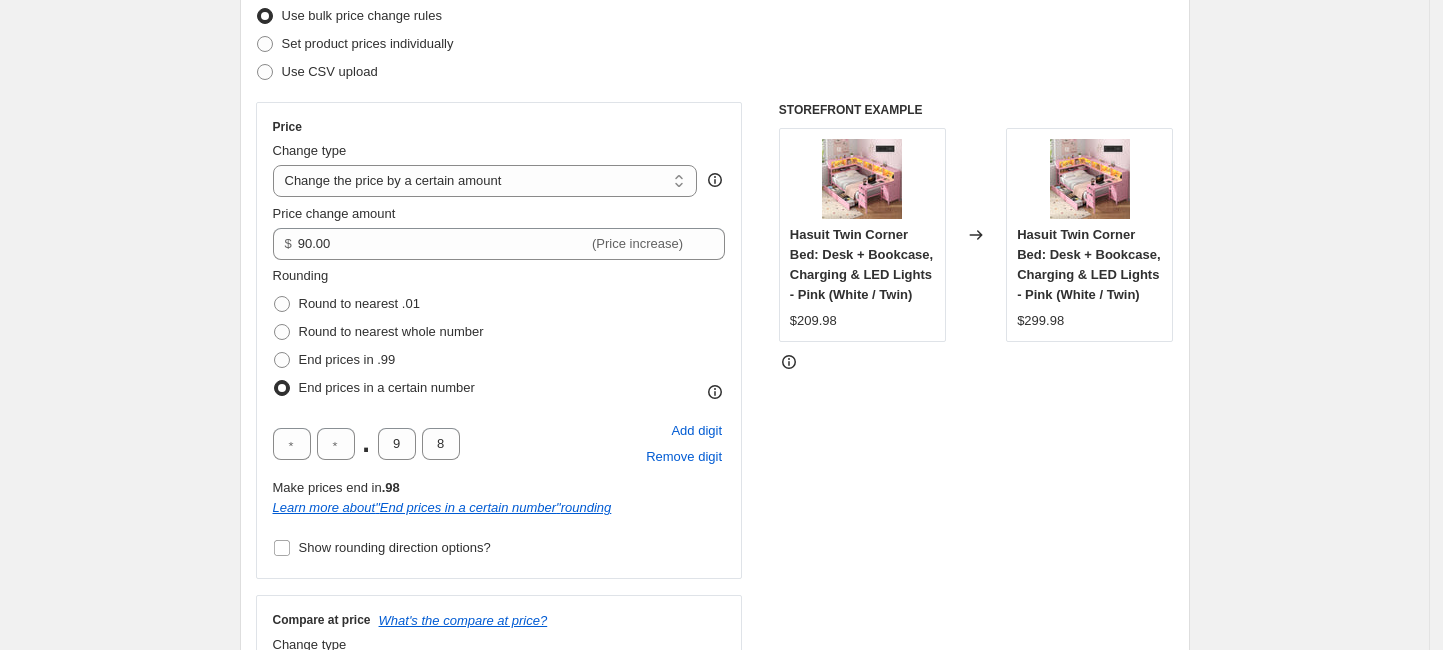 click on "Create new price change job. This page is ready Create new price change job Draft Step 1. Optionally give your price change job a title (eg "March 30% off sale on boots") [DATE] NEW Bed Frame价格上调$90 This title is just for internal use, customers won't see it Step 2. Select how the prices should change Use bulk price change rules Set product prices individually Use CSV upload Price Change type Change the price to a certain amount Change the price by a certain amount Change the price by a certain percentage Change the price to the current compare at price (price before sale) Change the price by a certain amount relative to the compare at price Change the price by a certain percentage relative to the compare at price Don't change the price Change the price by a certain percentage relative to the cost per item Change price to certain cost margin Change the price by a certain amount Price change amount $ [AMOUNT]  (Price increase) Rounding Round to nearest .01 Round to nearest whole number . [NUMBER] [NUMBER] .[NUMBER]" at bounding box center (715, 1205) 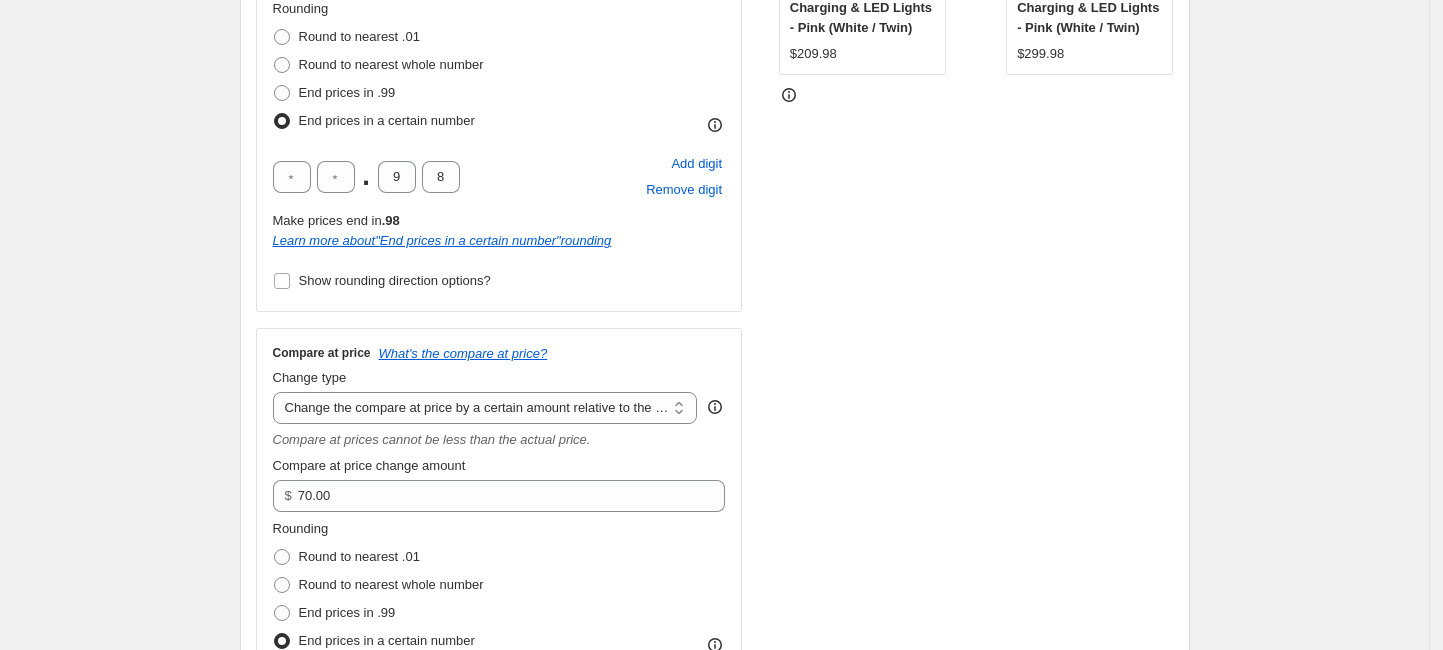 scroll, scrollTop: 666, scrollLeft: 0, axis: vertical 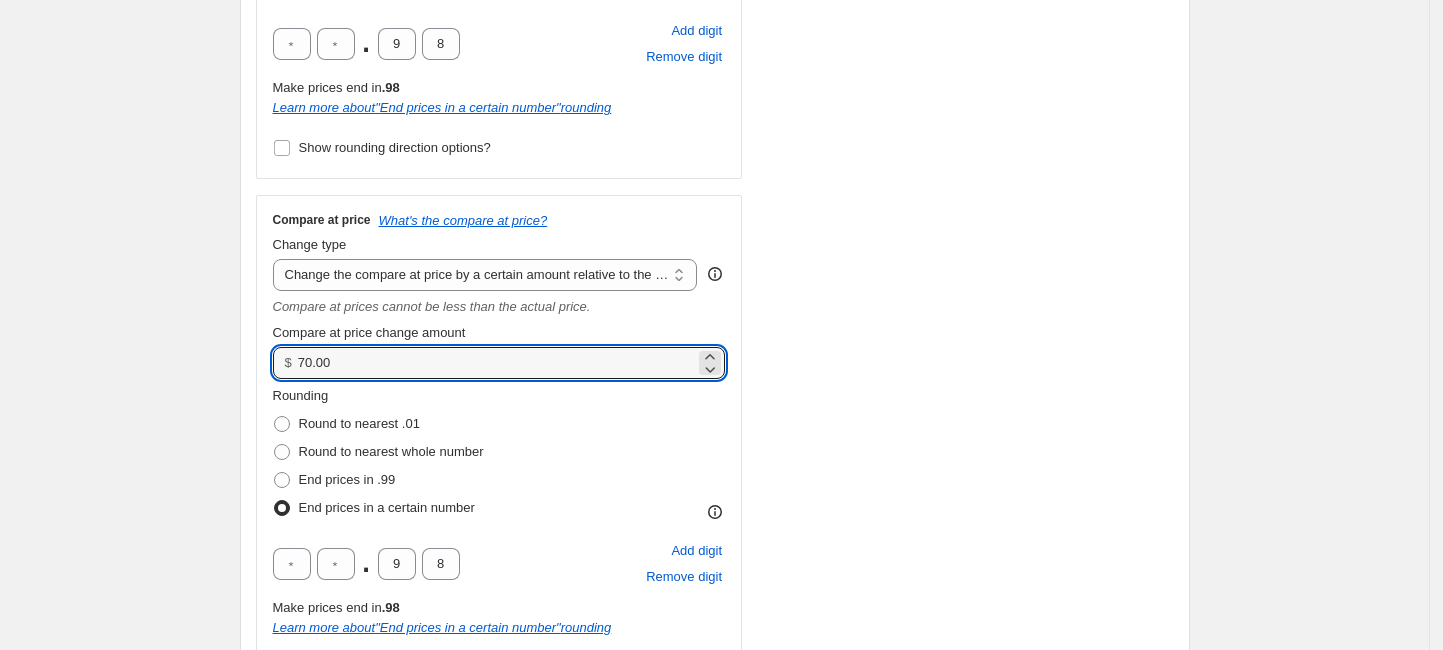 drag, startPoint x: 314, startPoint y: 358, endPoint x: 301, endPoint y: 356, distance: 13.152946 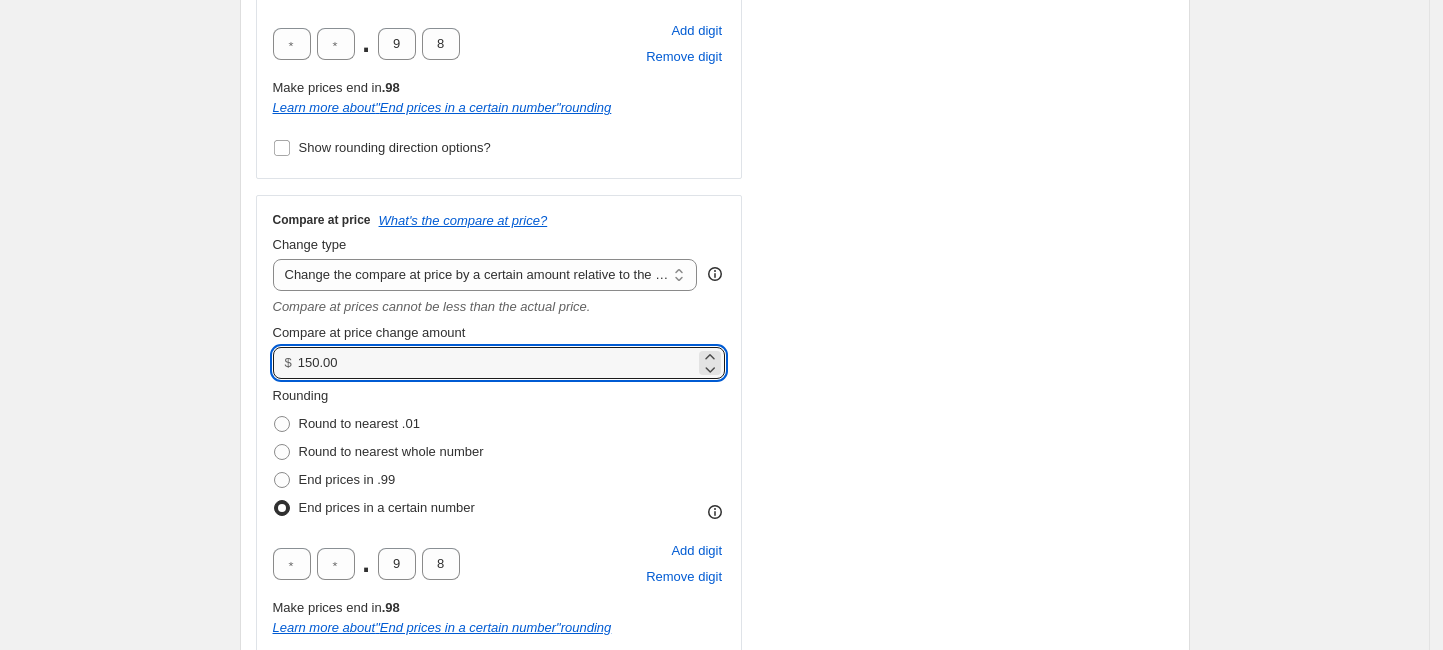 type on "150.00" 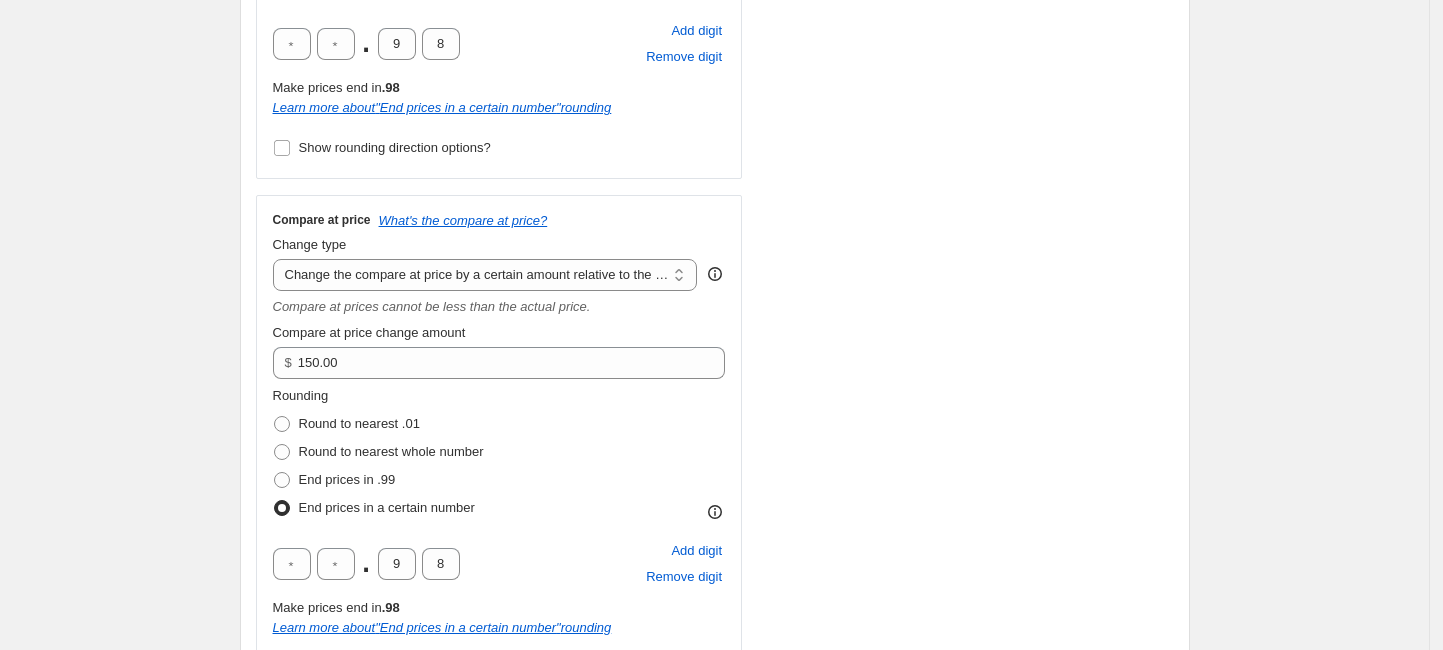 click on "Create new price change job. This page is ready Create new price change job Draft Step 1. Optionally give your price change job a title (eg "March 30% off sale on boots") [DATE] NEW Bed Frame价格上调$90 This title is just for internal use, customers won't see it Step 2. Select how the prices should change Use bulk price change rules Set product prices individually Use CSV upload Price Change type Change the price to a certain amount Change the price by a certain amount Change the price by a certain percentage Change the price to the current compare at price (price before sale) Change the price by a certain amount relative to the compare at price Change the price by a certain percentage relative to the compare at price Don't change the price Change the price by a certain percentage relative to the cost per item Change price to certain cost margin Change the price by a certain amount Price change amount $ [AMOUNT]  (Price increase) Rounding Round to nearest .01 Round to nearest whole number . [NUMBER] [NUMBER] .[NUMBER]" at bounding box center [714, 805] 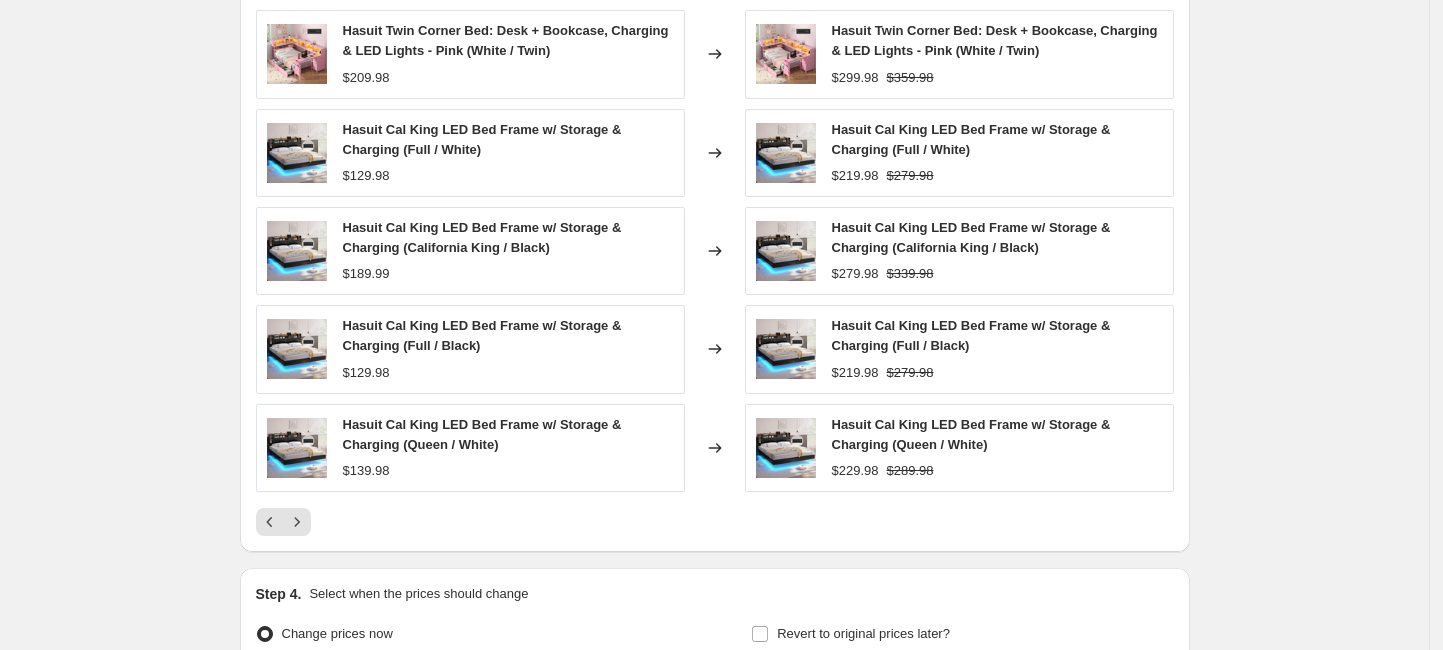 scroll, scrollTop: 2291, scrollLeft: 0, axis: vertical 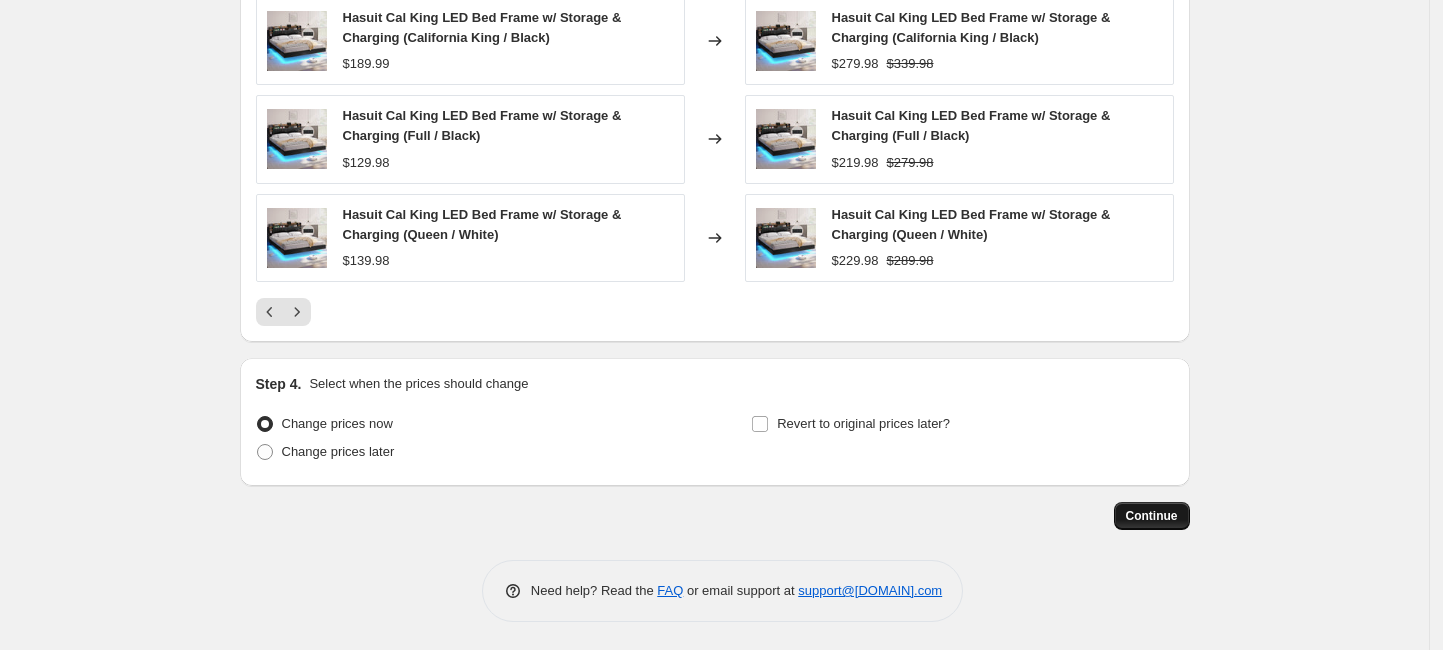 click on "Continue" at bounding box center (1152, 516) 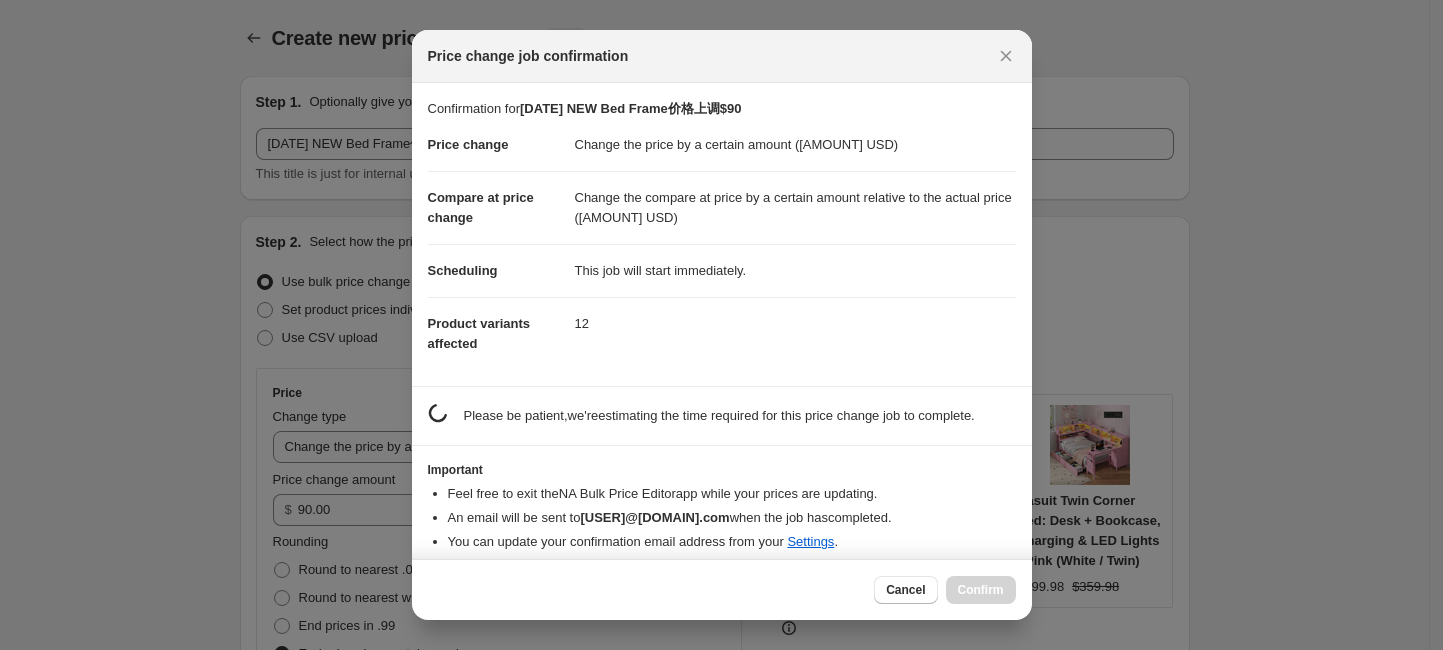 scroll, scrollTop: 2291, scrollLeft: 0, axis: vertical 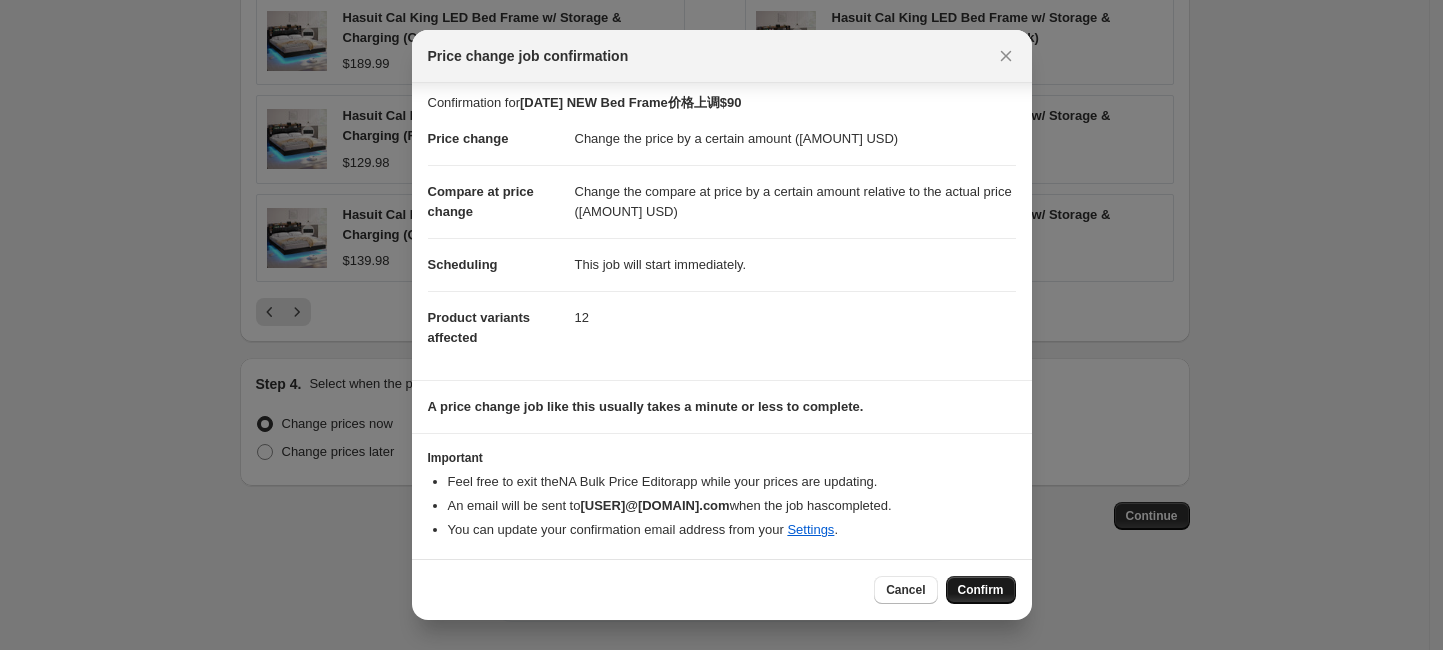 click on "Confirm" at bounding box center (981, 590) 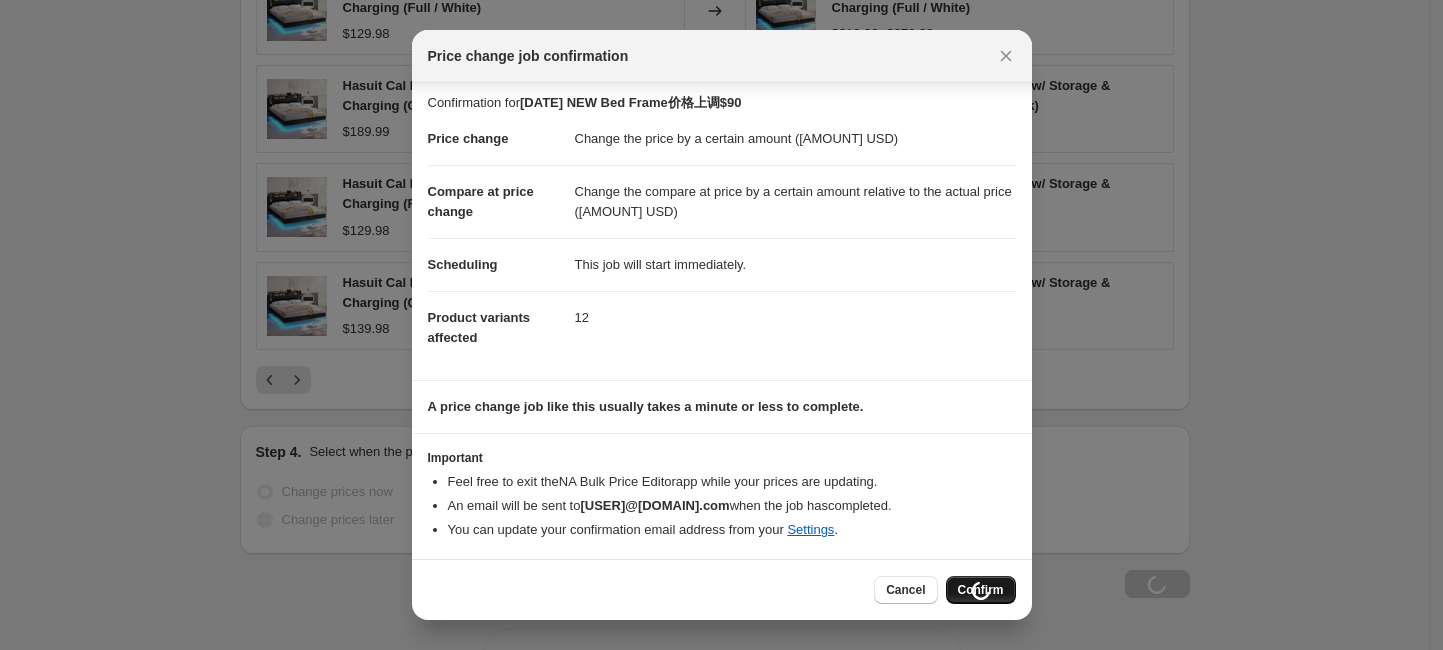 scroll, scrollTop: 2359, scrollLeft: 0, axis: vertical 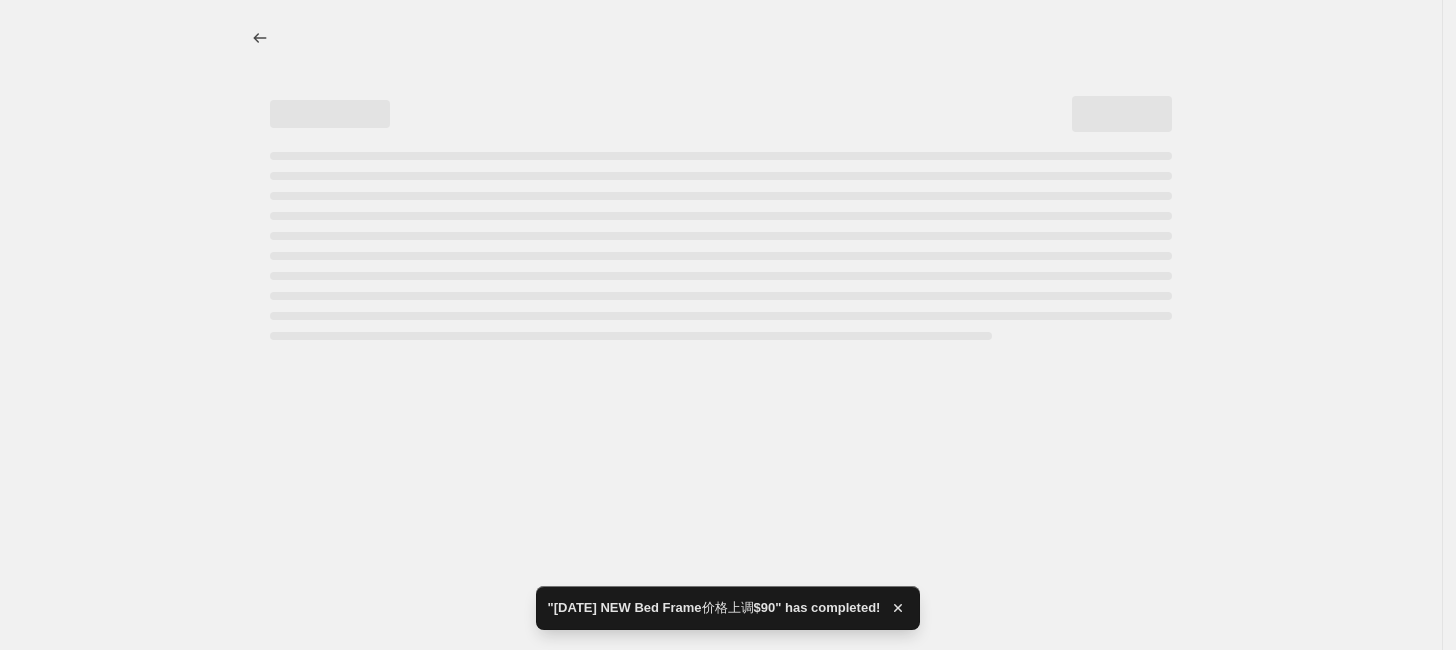 select on "by" 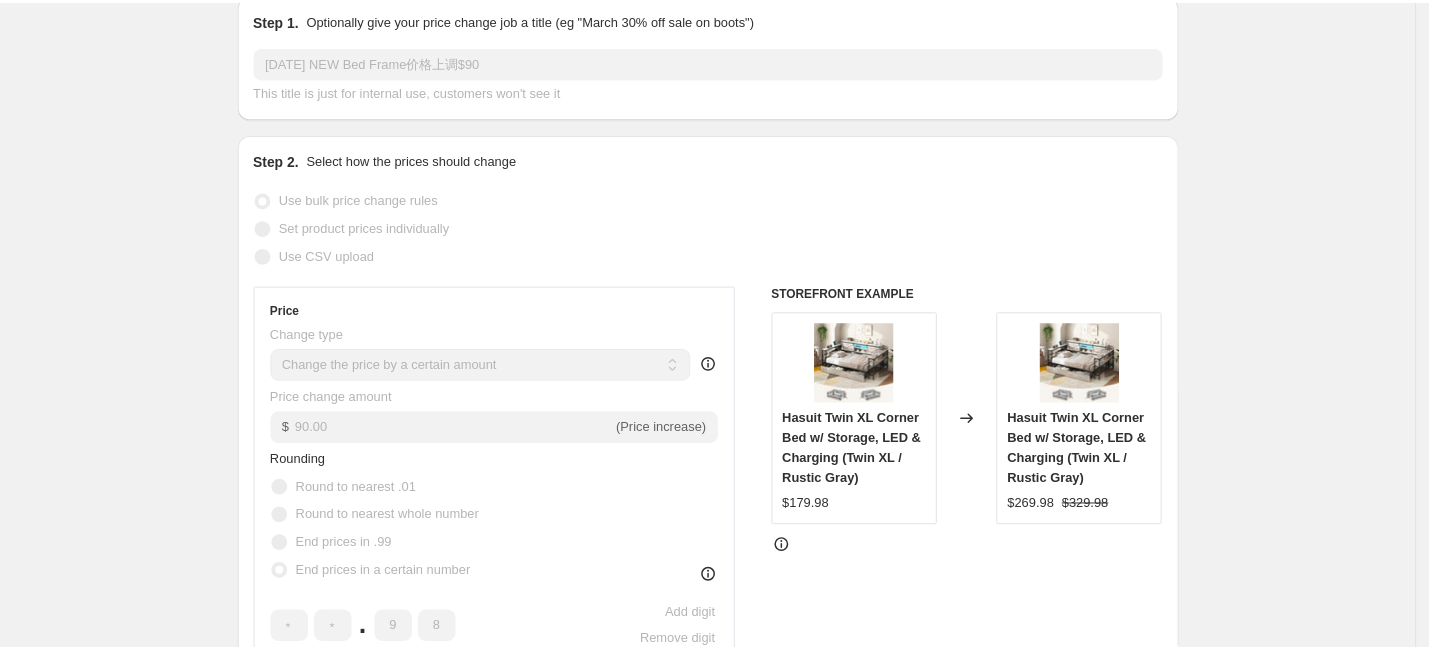 scroll, scrollTop: 0, scrollLeft: 0, axis: both 